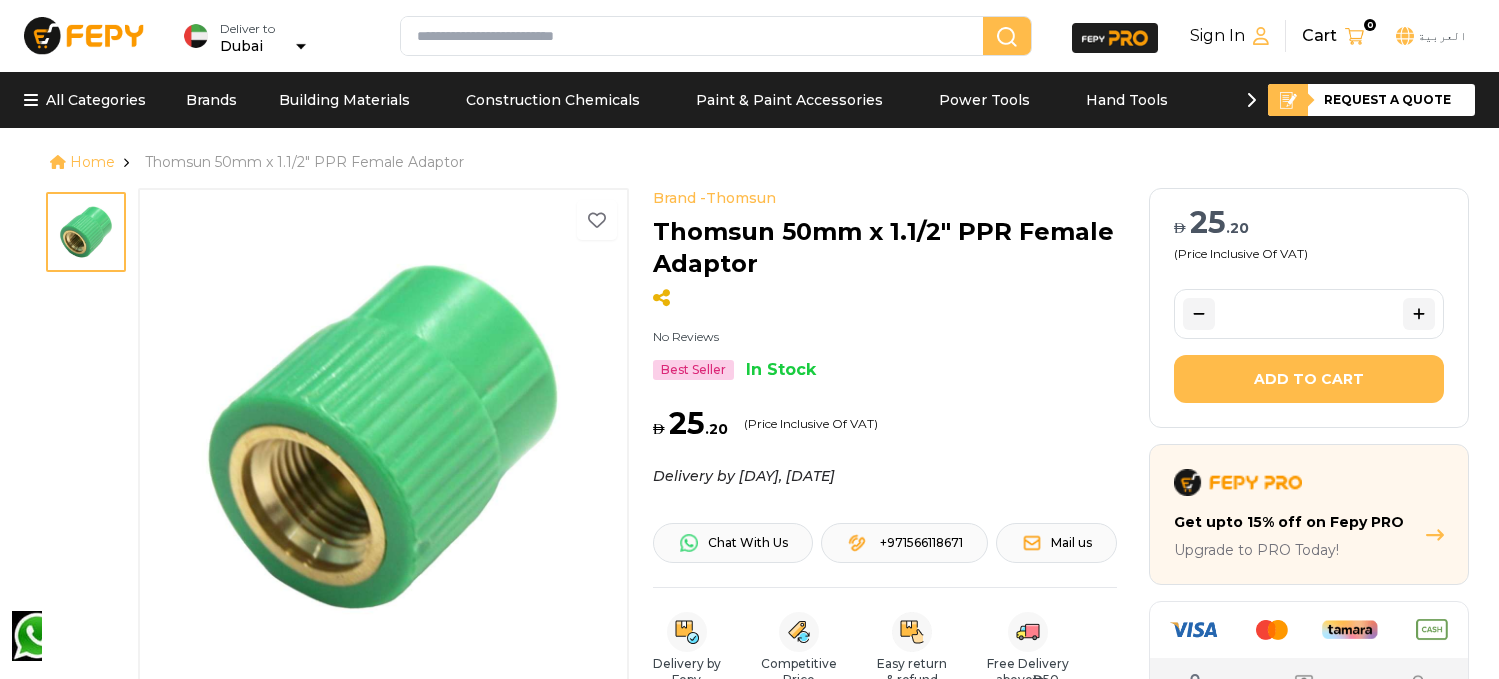 scroll, scrollTop: 0, scrollLeft: 0, axis: both 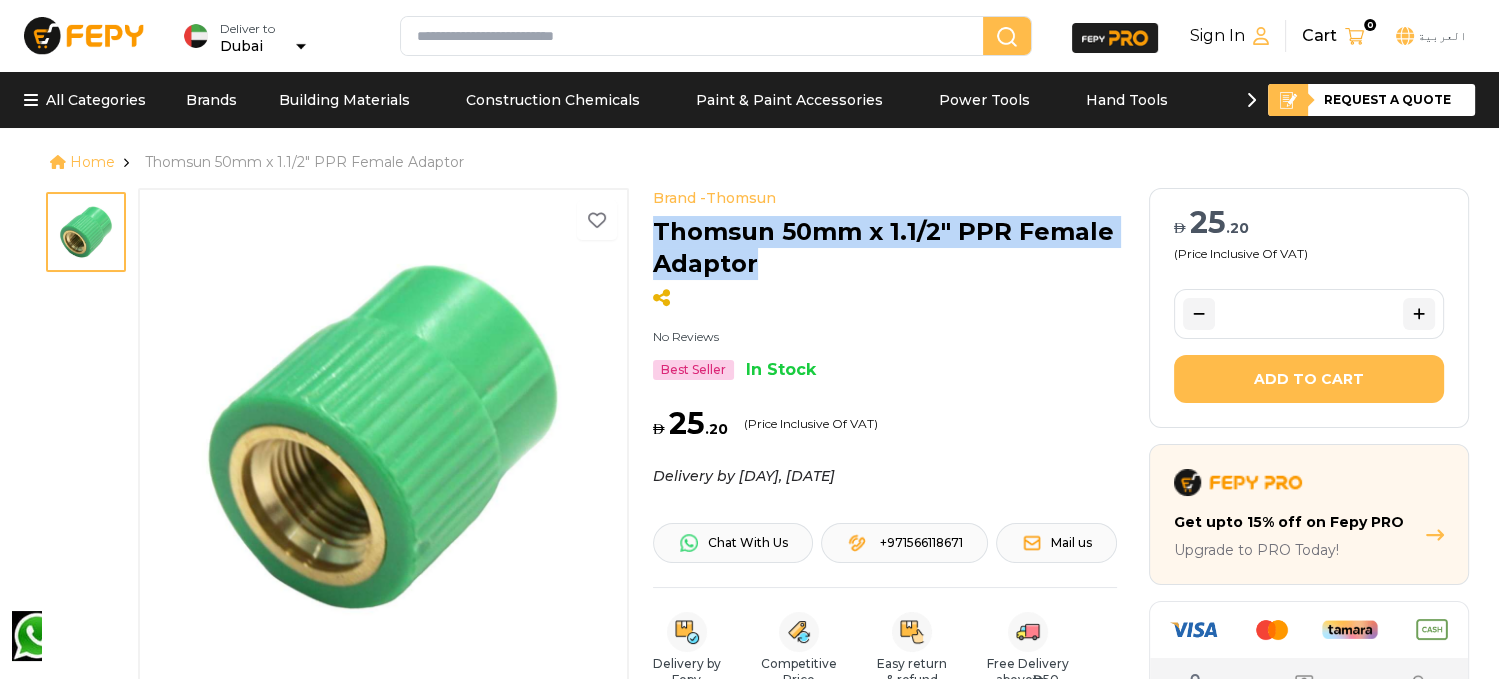 drag, startPoint x: 760, startPoint y: 270, endPoint x: 651, endPoint y: 225, distance: 117.923706 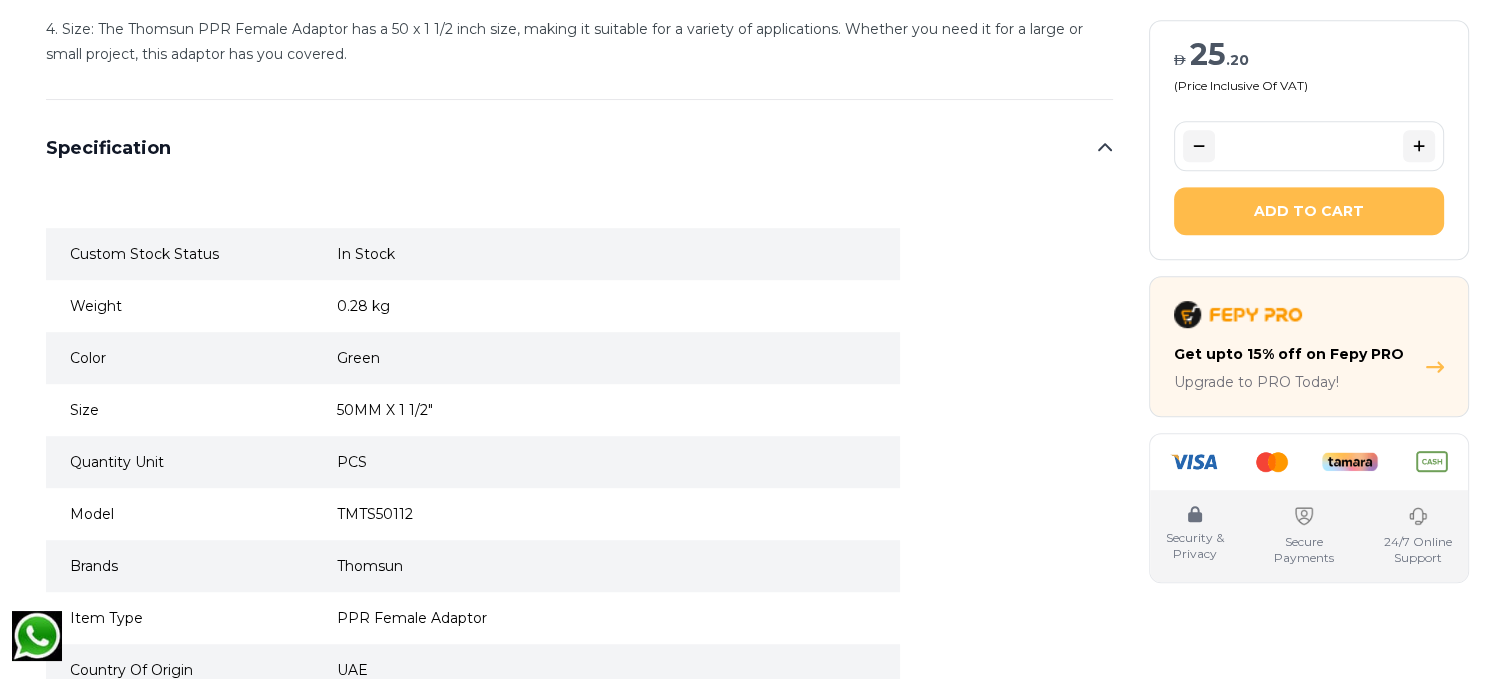 scroll, scrollTop: 1600, scrollLeft: 0, axis: vertical 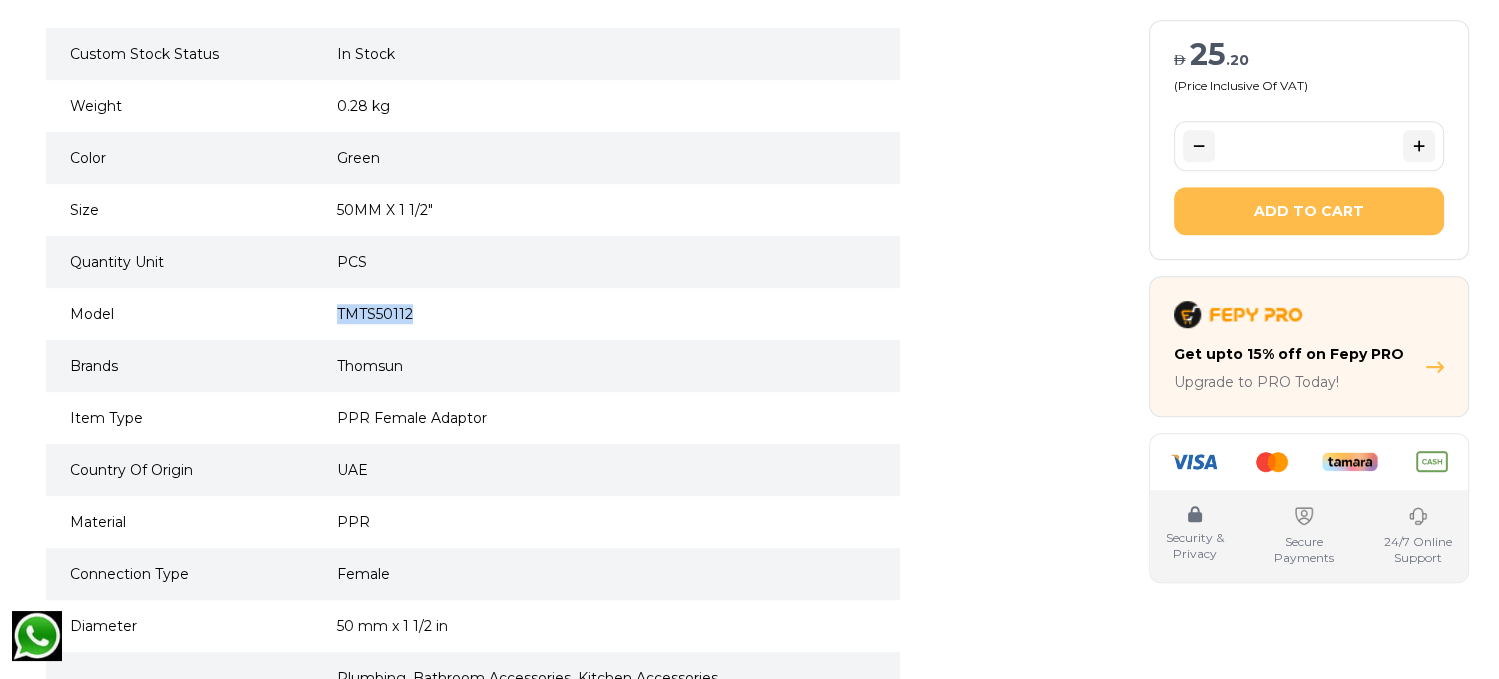 drag, startPoint x: 413, startPoint y: 311, endPoint x: 331, endPoint y: 307, distance: 82.0975 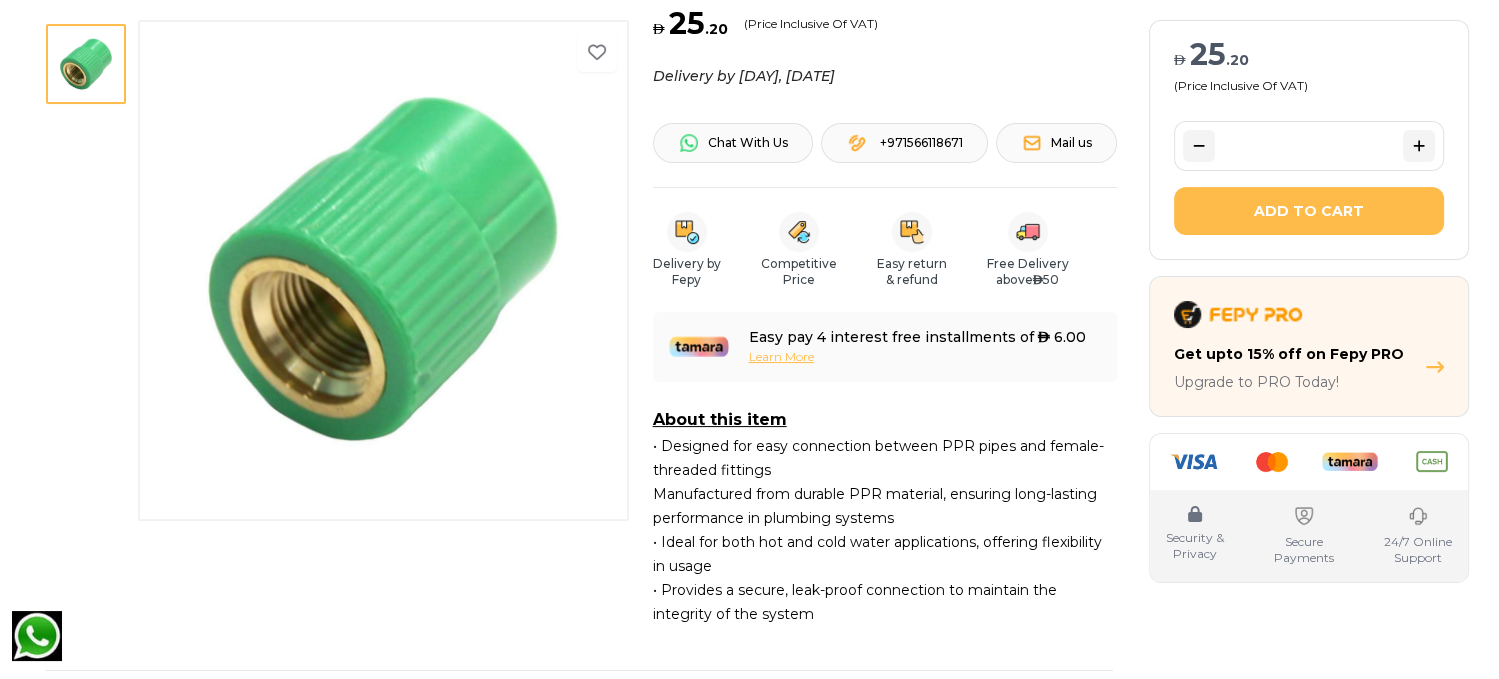 scroll, scrollTop: 0, scrollLeft: 0, axis: both 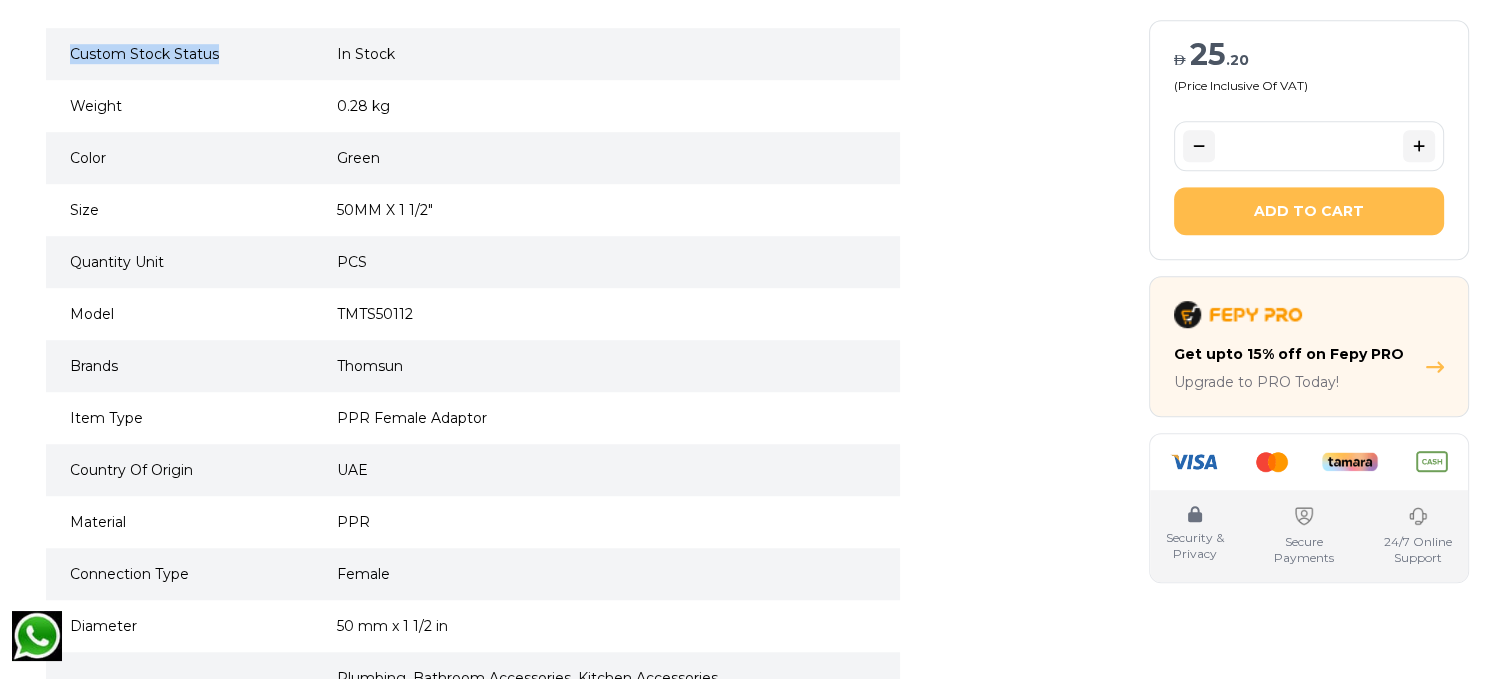 drag, startPoint x: 92, startPoint y: 51, endPoint x: 197, endPoint y: 79, distance: 108.66922 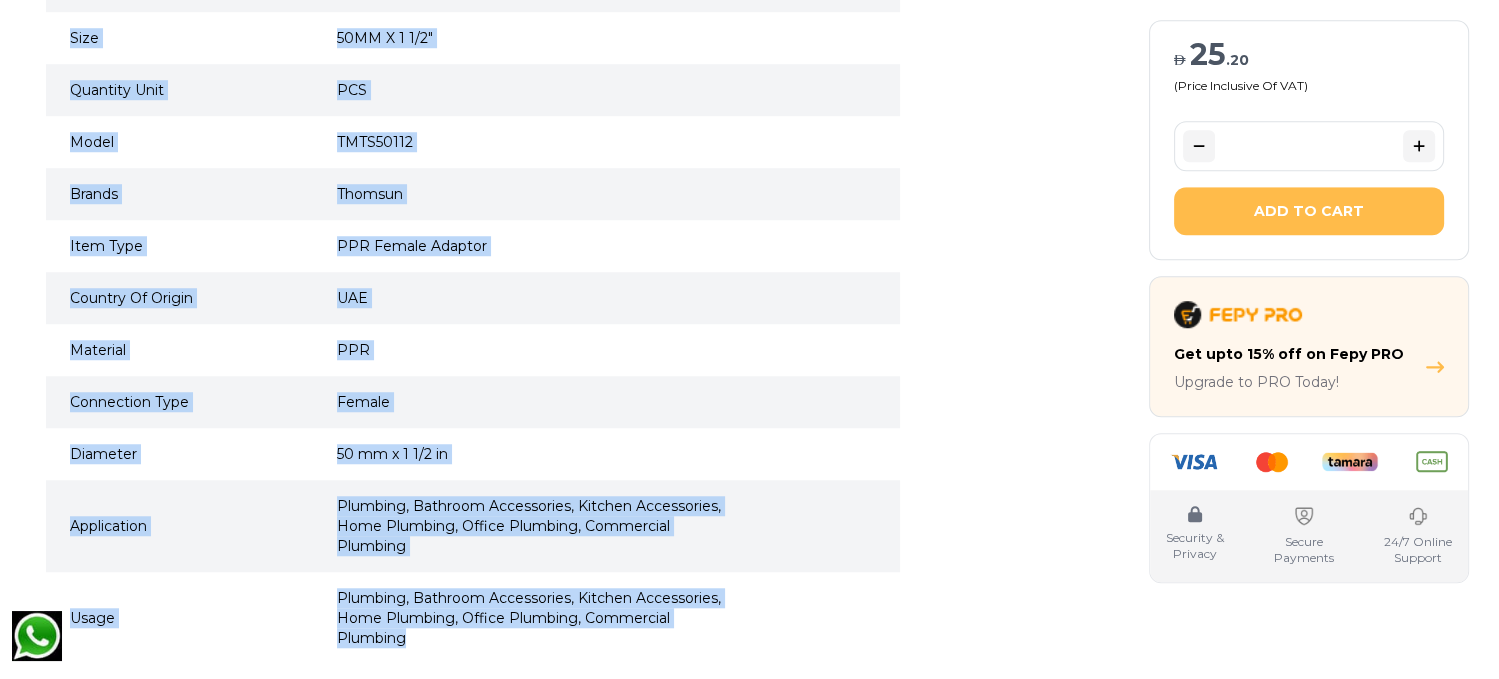 scroll, scrollTop: 1858, scrollLeft: 0, axis: vertical 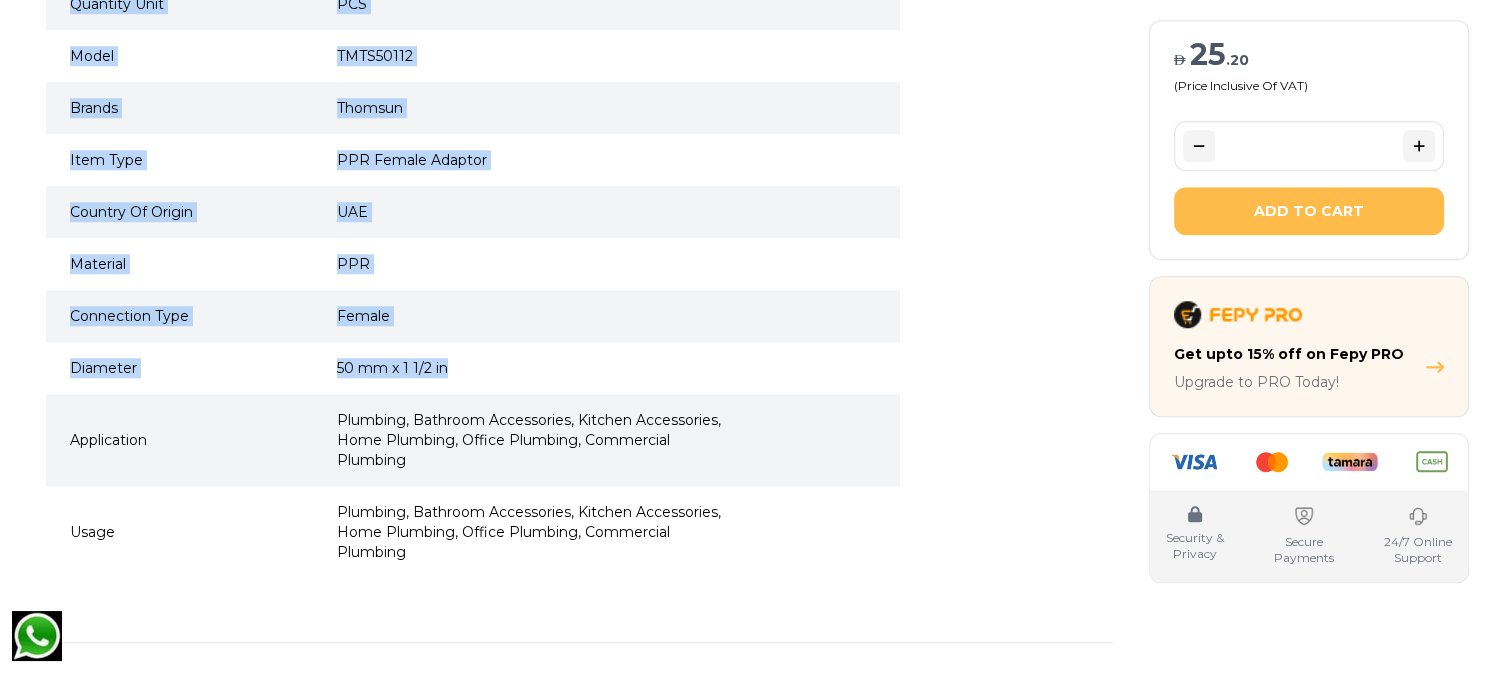 drag, startPoint x: 76, startPoint y: 101, endPoint x: 468, endPoint y: 373, distance: 477.12473 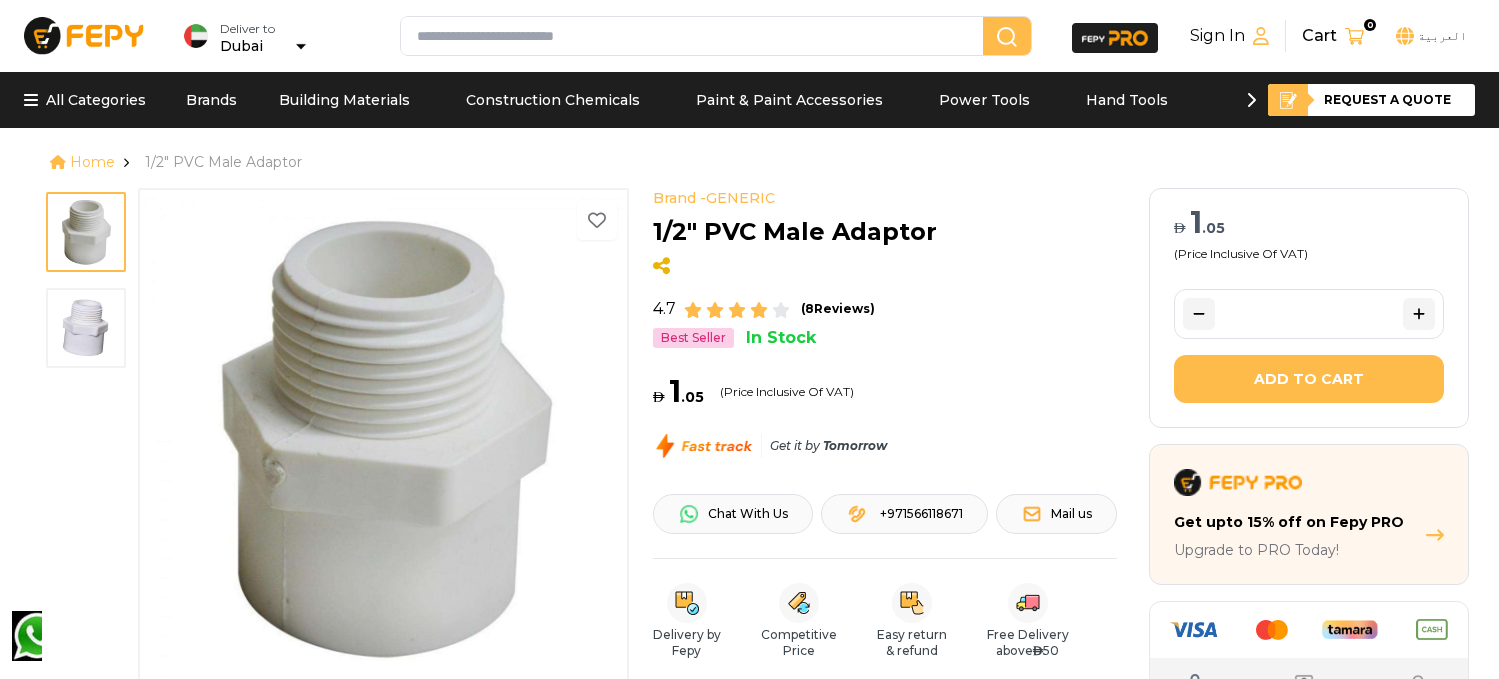 scroll, scrollTop: 0, scrollLeft: 0, axis: both 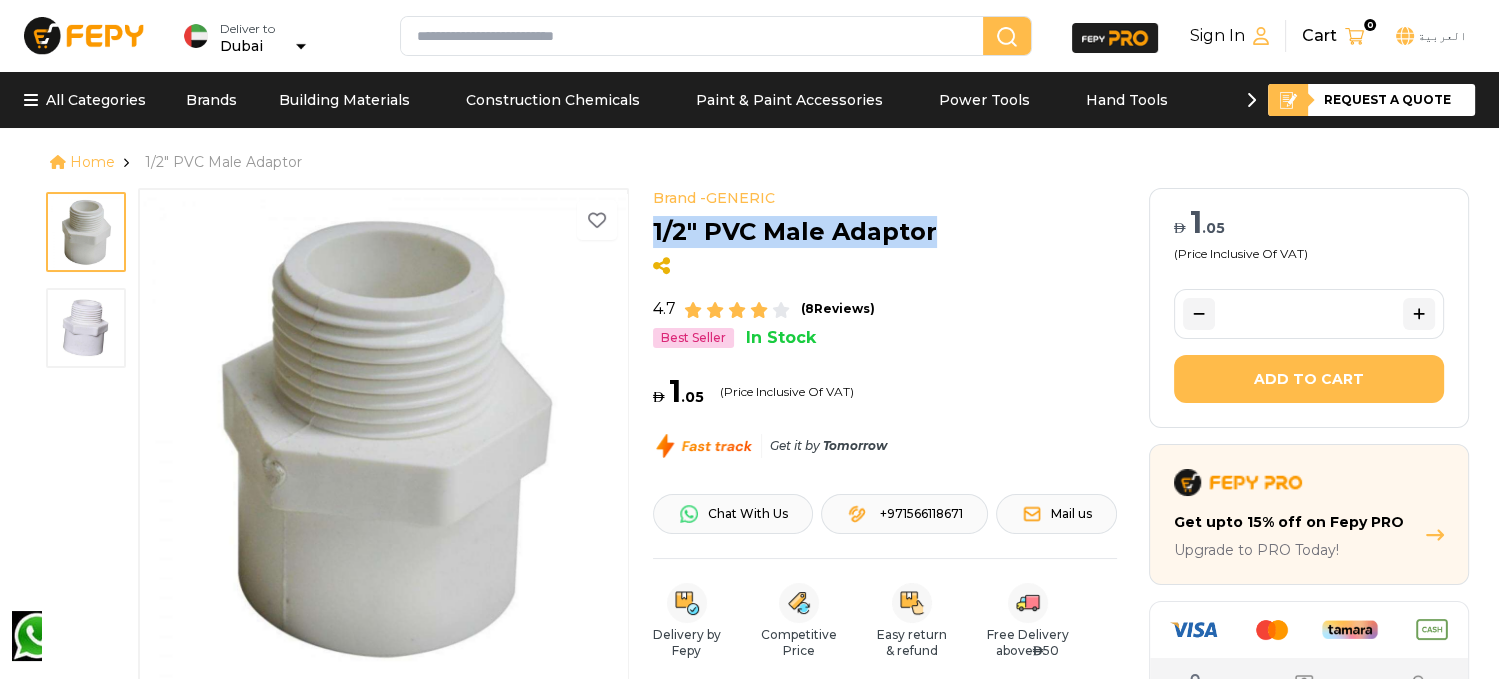 drag, startPoint x: 661, startPoint y: 224, endPoint x: 851, endPoint y: 232, distance: 190.16835 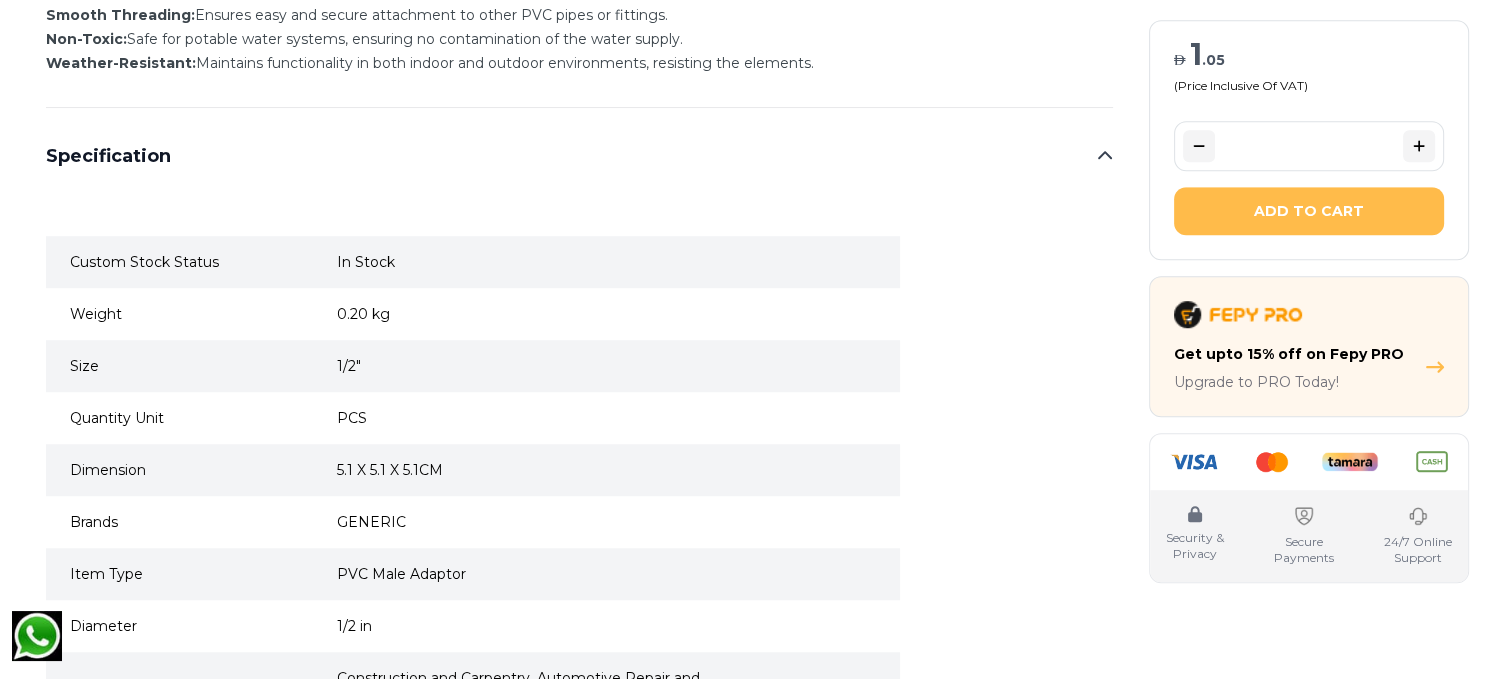 scroll, scrollTop: 1700, scrollLeft: 0, axis: vertical 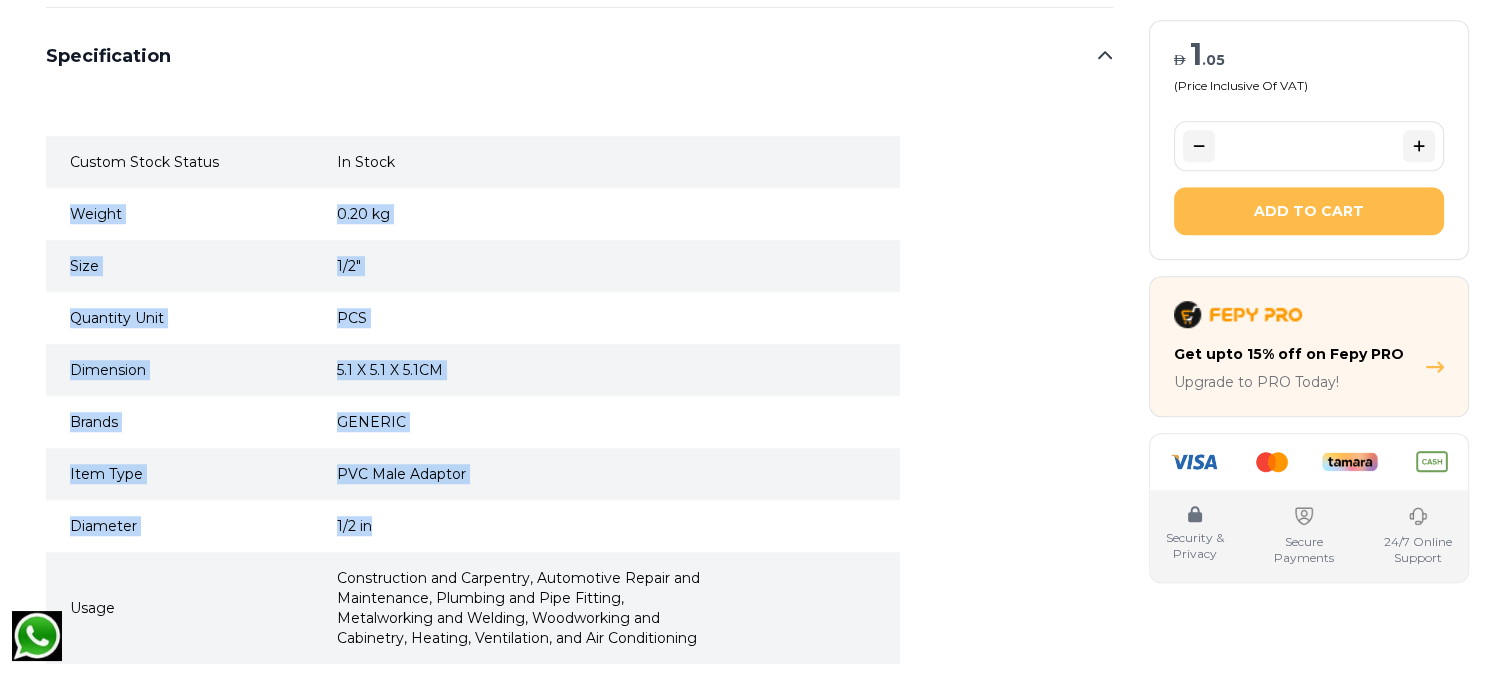 drag, startPoint x: 64, startPoint y: 206, endPoint x: 425, endPoint y: 517, distance: 476.48926 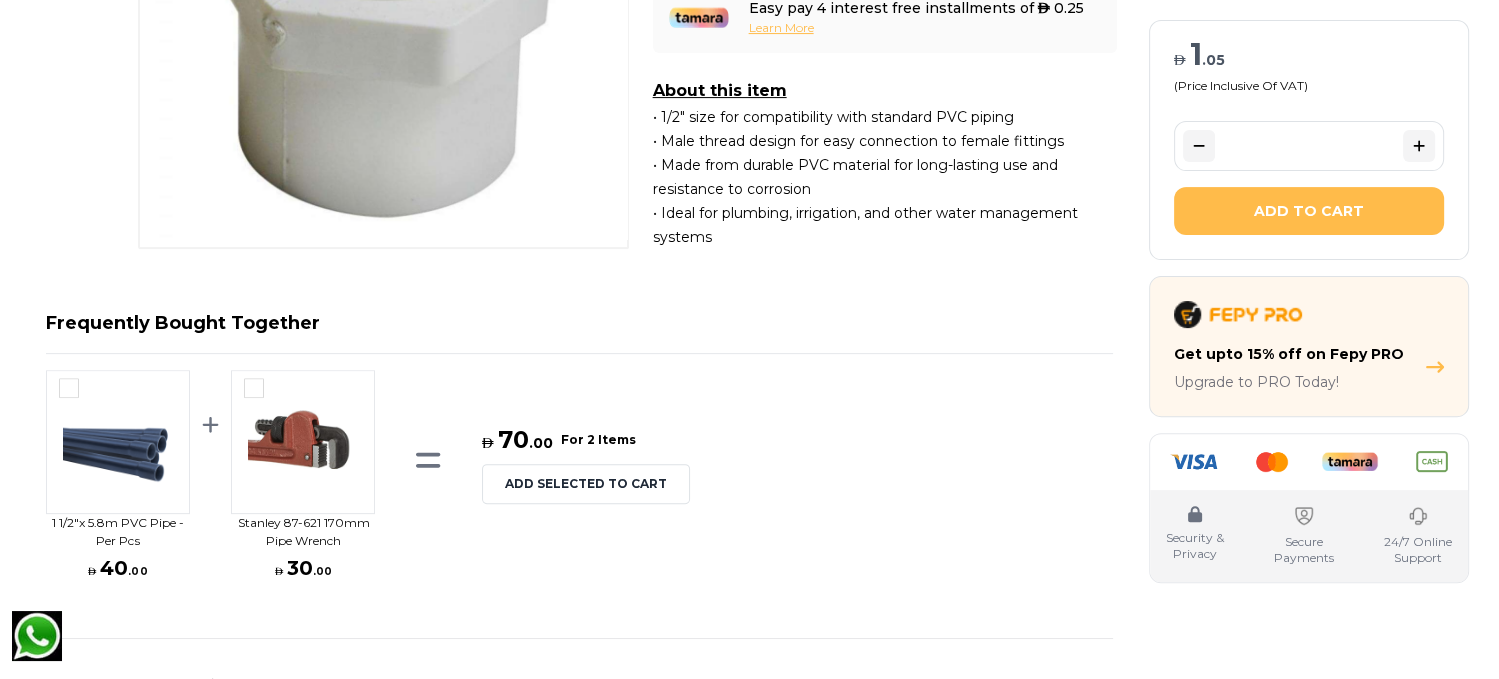 scroll, scrollTop: 100, scrollLeft: 0, axis: vertical 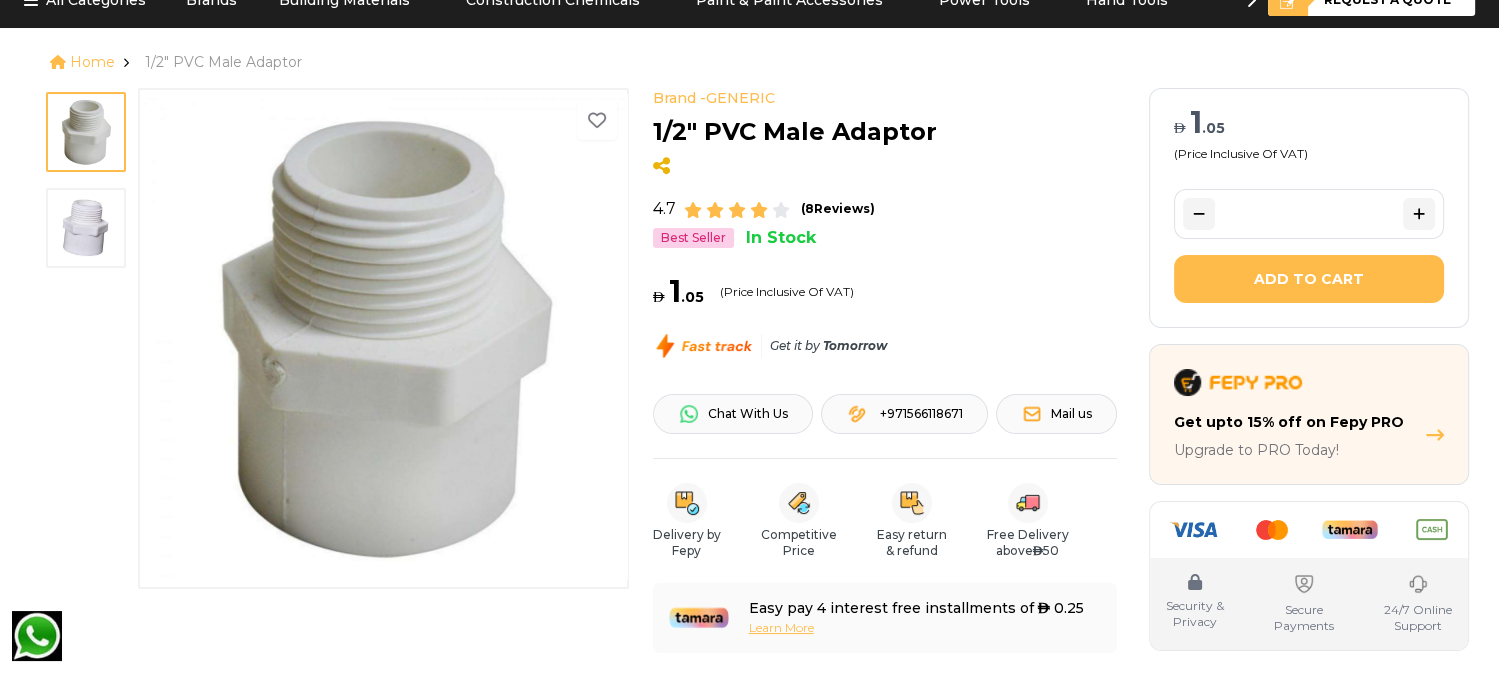 drag, startPoint x: 88, startPoint y: 396, endPoint x: 110, endPoint y: 400, distance: 22.36068 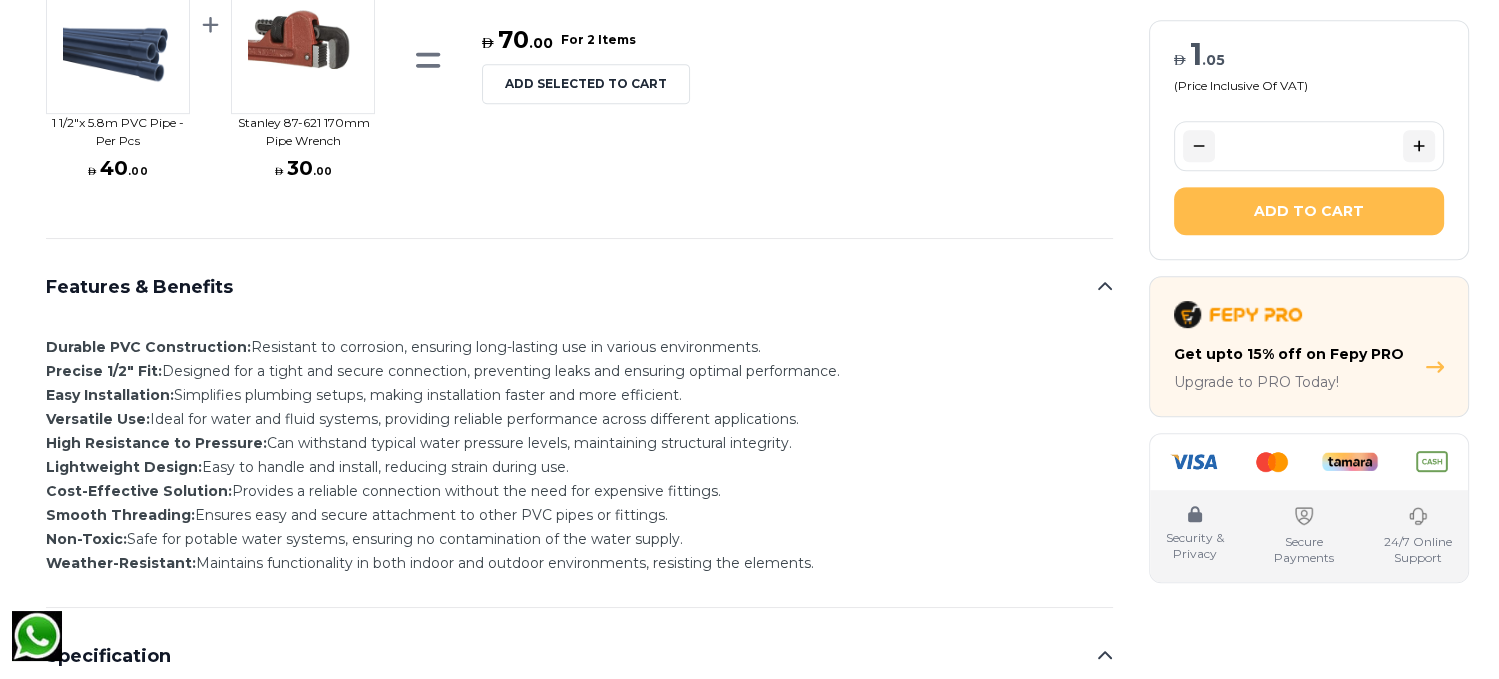 scroll, scrollTop: 1200, scrollLeft: 0, axis: vertical 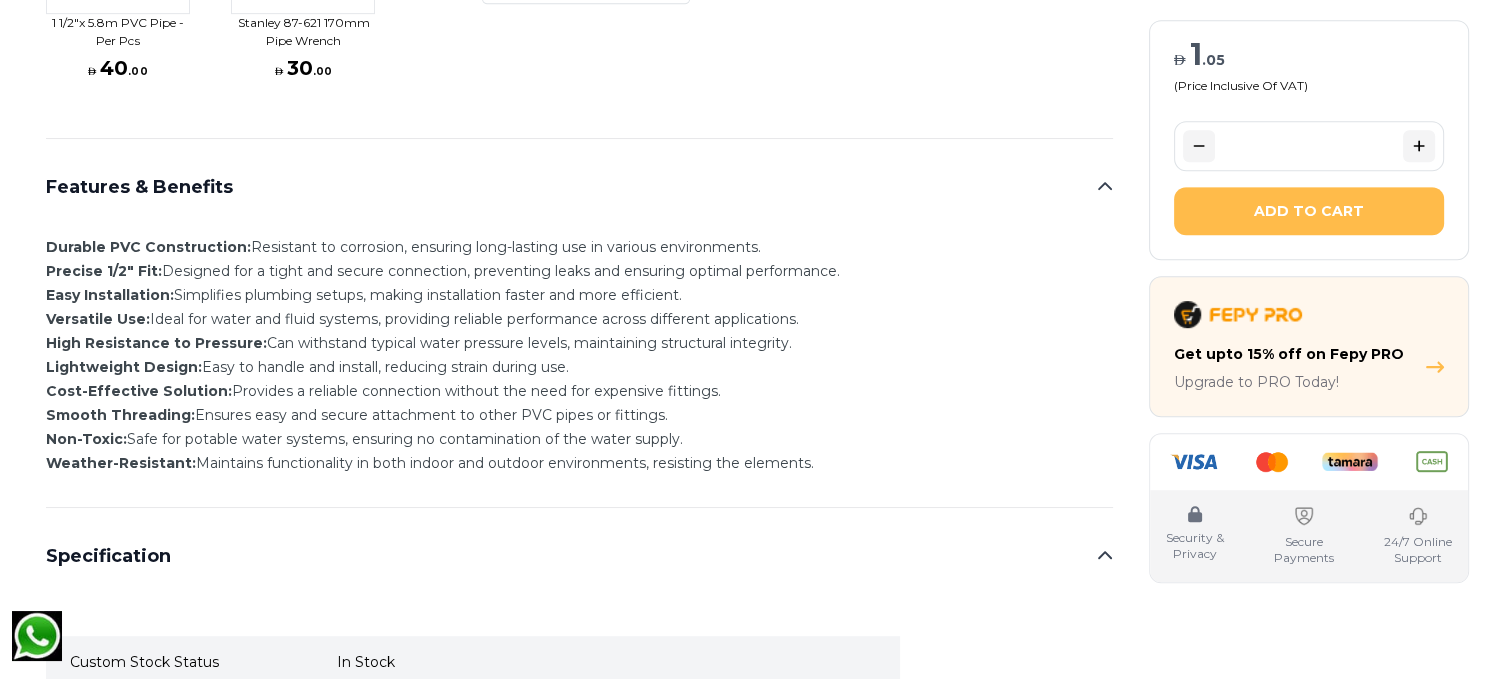 drag, startPoint x: 43, startPoint y: 239, endPoint x: 638, endPoint y: 451, distance: 631.63995 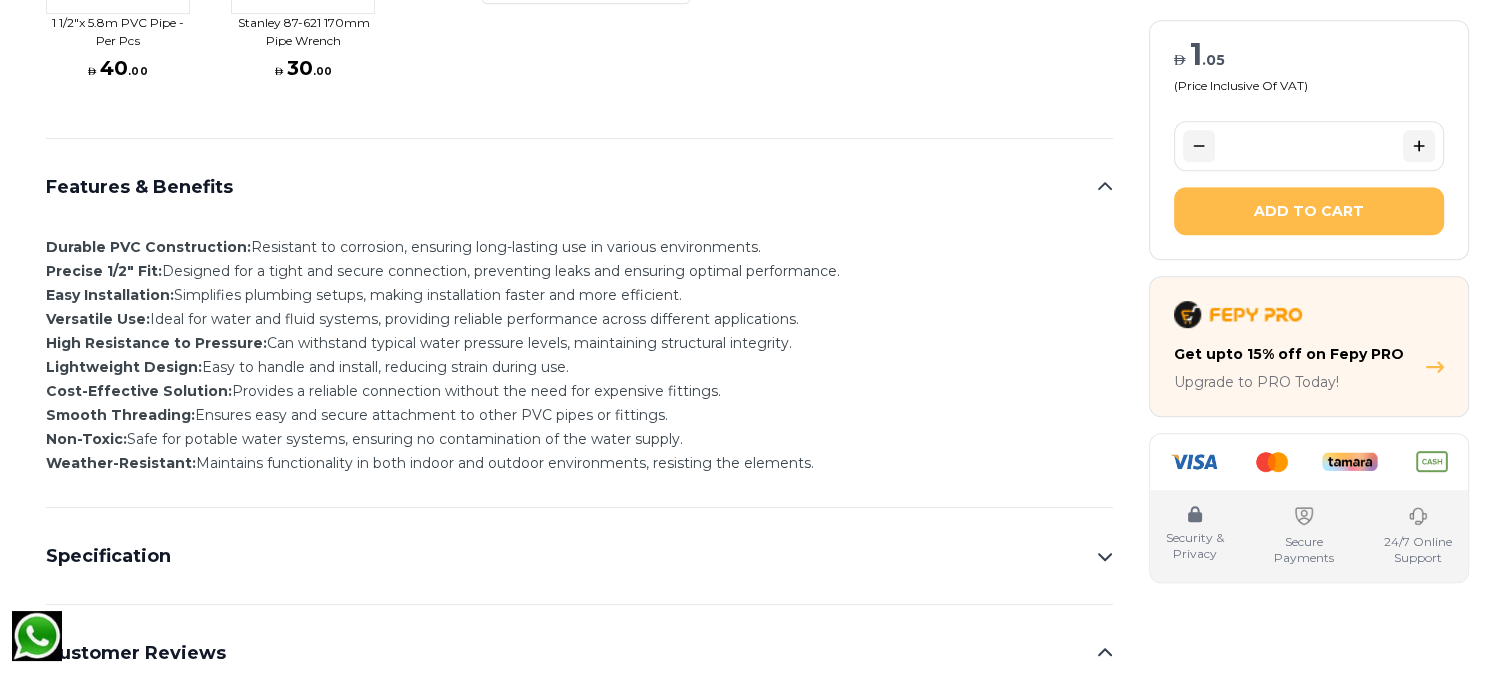 click on "Durable PVC Construction:  Resistant to corrosion, ensuring long-lasting use in various environments. Precise 1/2" Fit:  Designed for a tight and secure connection, preventing leaks and ensuring optimal performance. Easy Installation:  Simplifies plumbing setups, making installation faster and more efficient. Versatile Use:  Ideal for water and fluid systems, providing reliable performance across different applications. High Resistance to Pressure:  Can withstand typical water pressure levels, maintaining structural integrity. Lightweight Design:  Easy to handle and install, reducing strain during use. Cost-Effective Solution:  Provides a reliable connection without the need for expensive fittings. Smooth Threading:  Ensures easy and secure attachment to other PVC pipes or fittings. Non-Toxic:  Safe for potable water systems, ensuring no contamination of the water supply. Weather-Resistant:  Maintains functionality in both indoor and outdoor environments, resisting the elements." at bounding box center (579, 355) 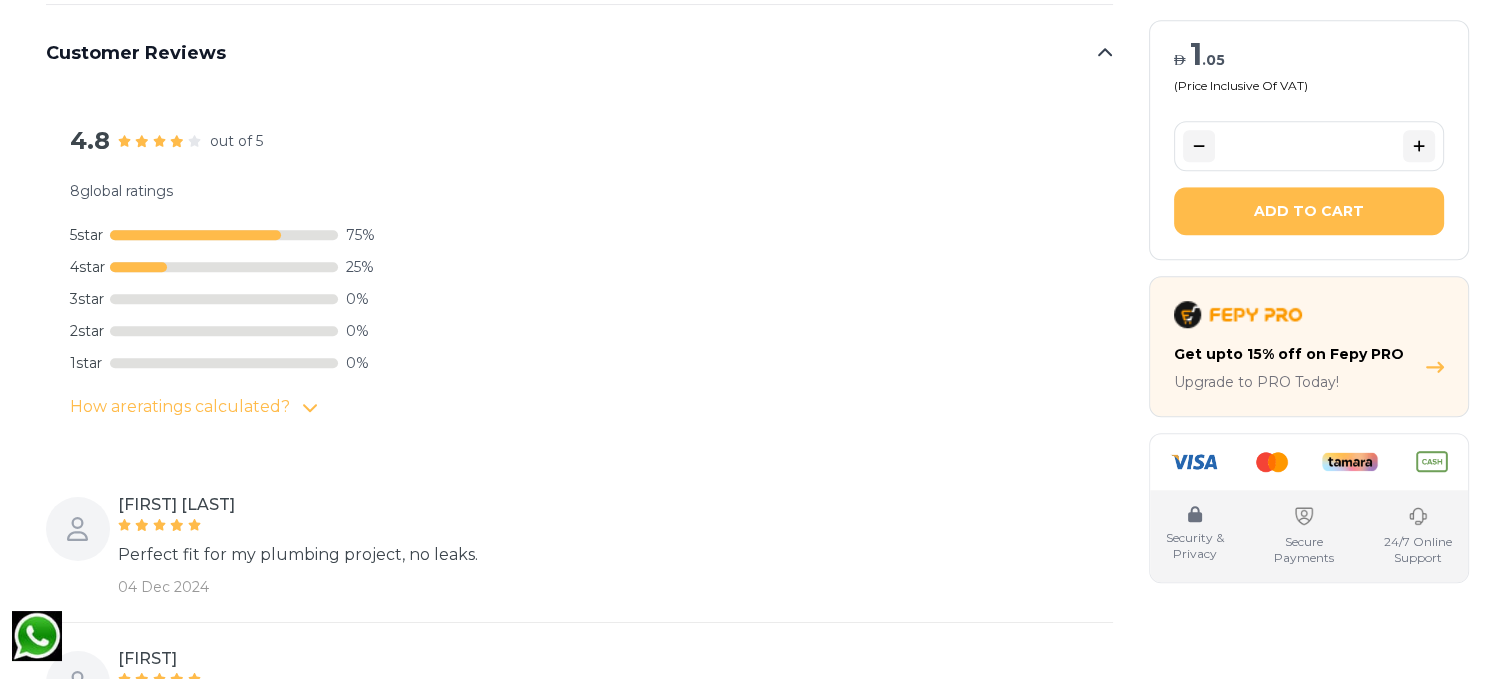 scroll, scrollTop: 2200, scrollLeft: 0, axis: vertical 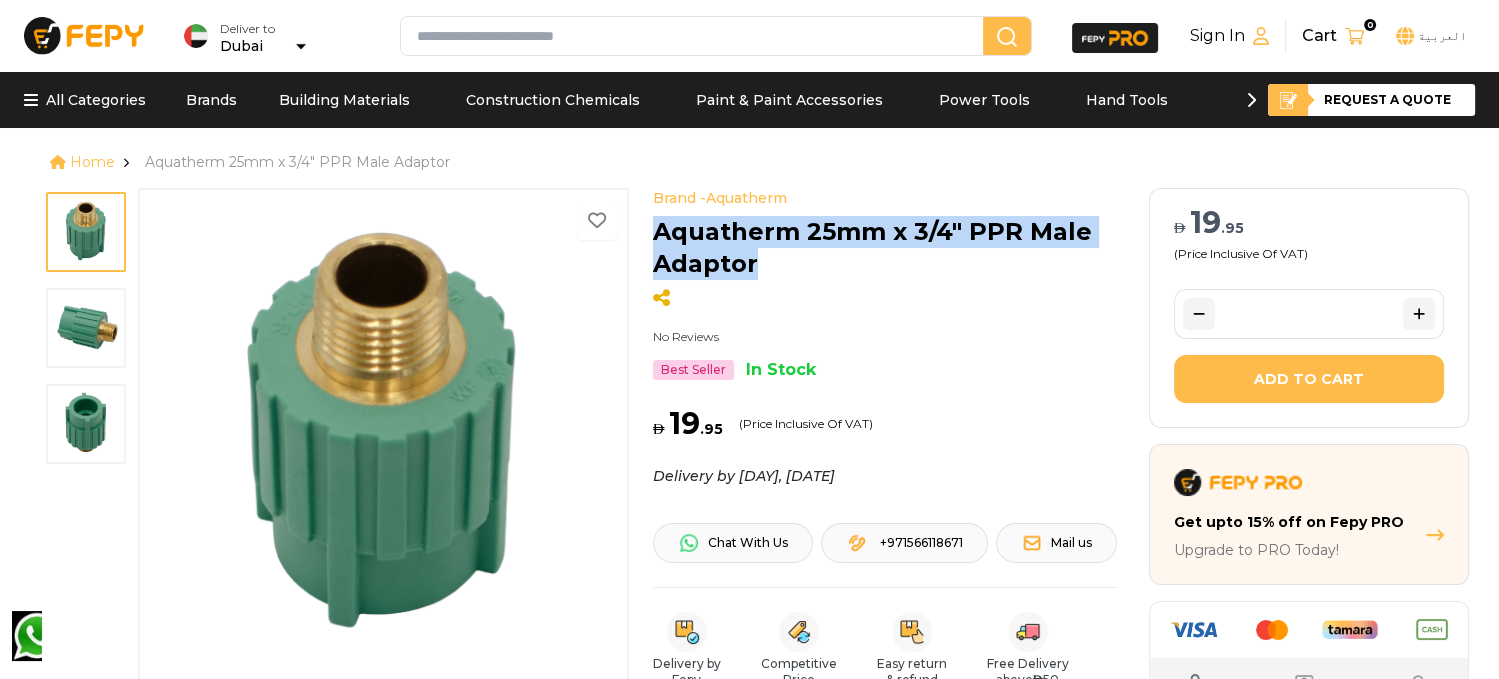 drag, startPoint x: 652, startPoint y: 231, endPoint x: 764, endPoint y: 251, distance: 113.7717 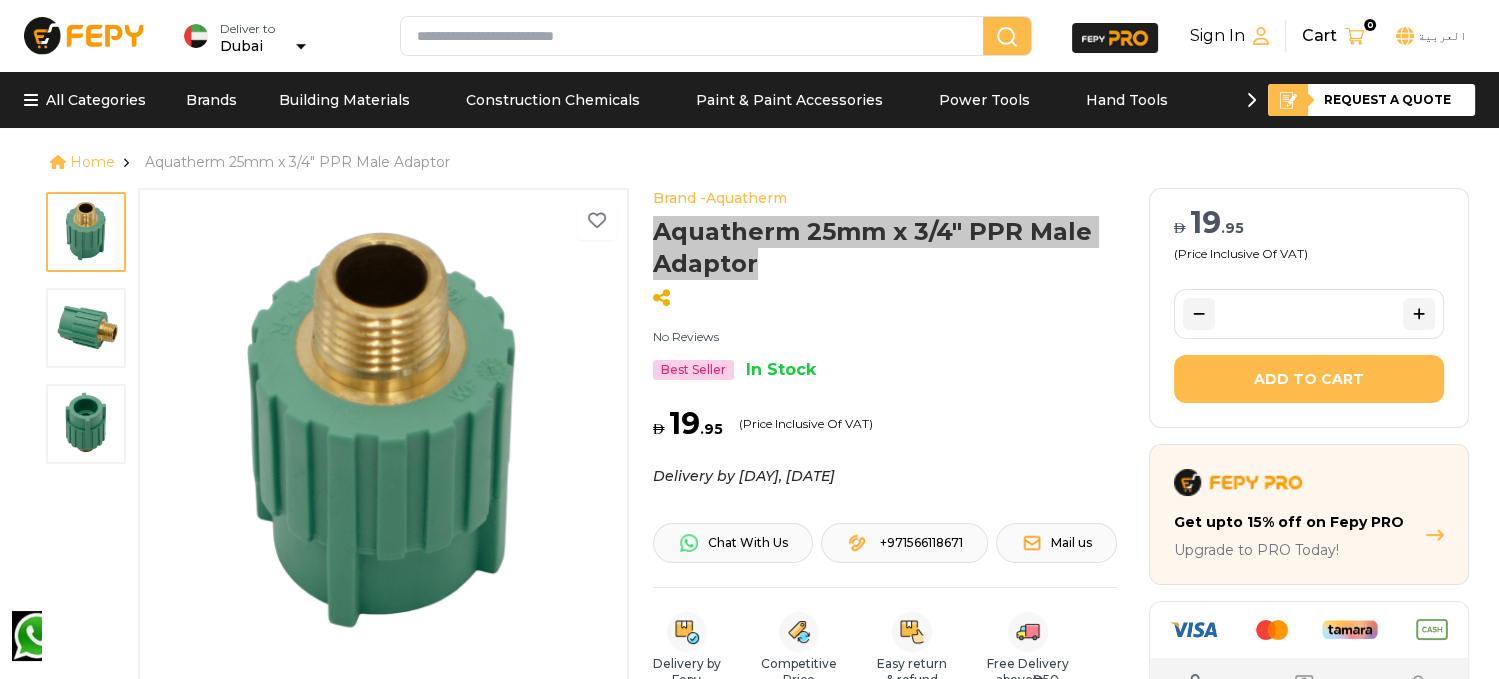 scroll, scrollTop: 100, scrollLeft: 0, axis: vertical 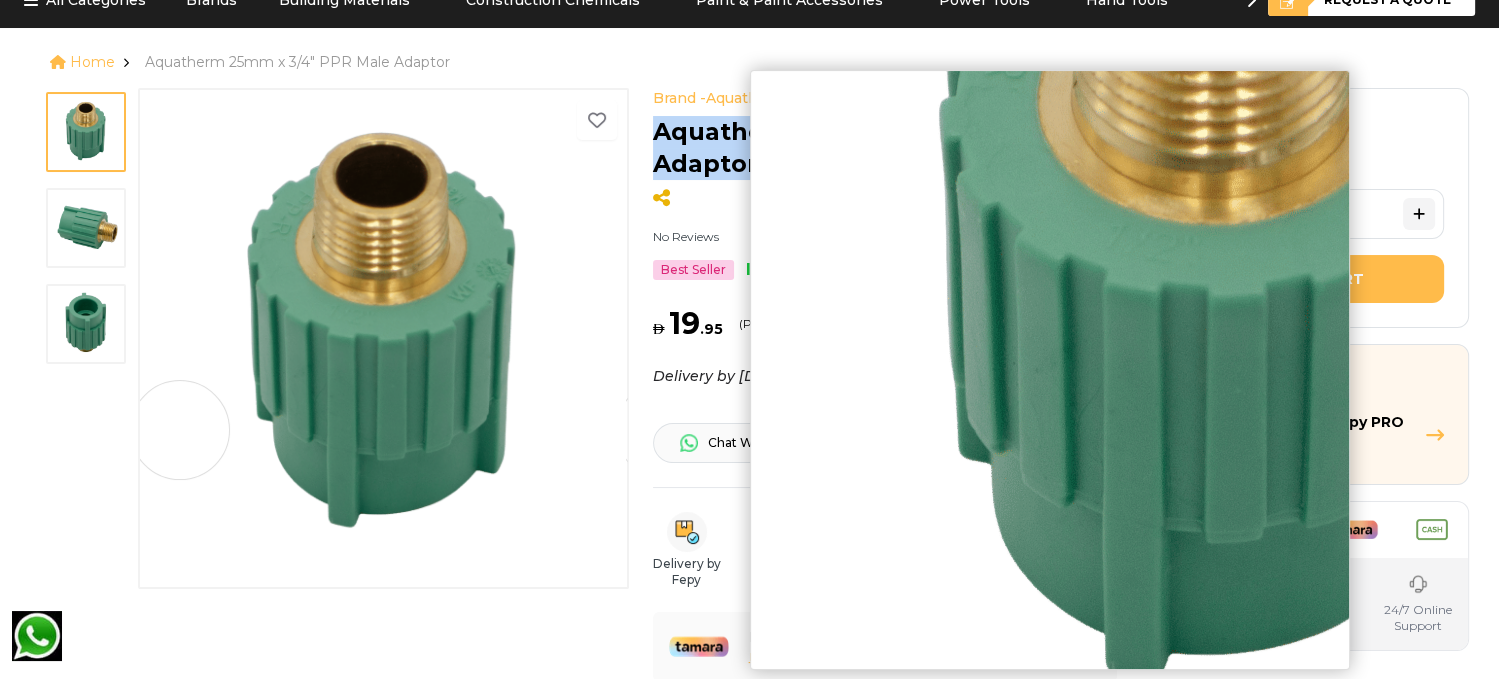 click at bounding box center [383, 337] 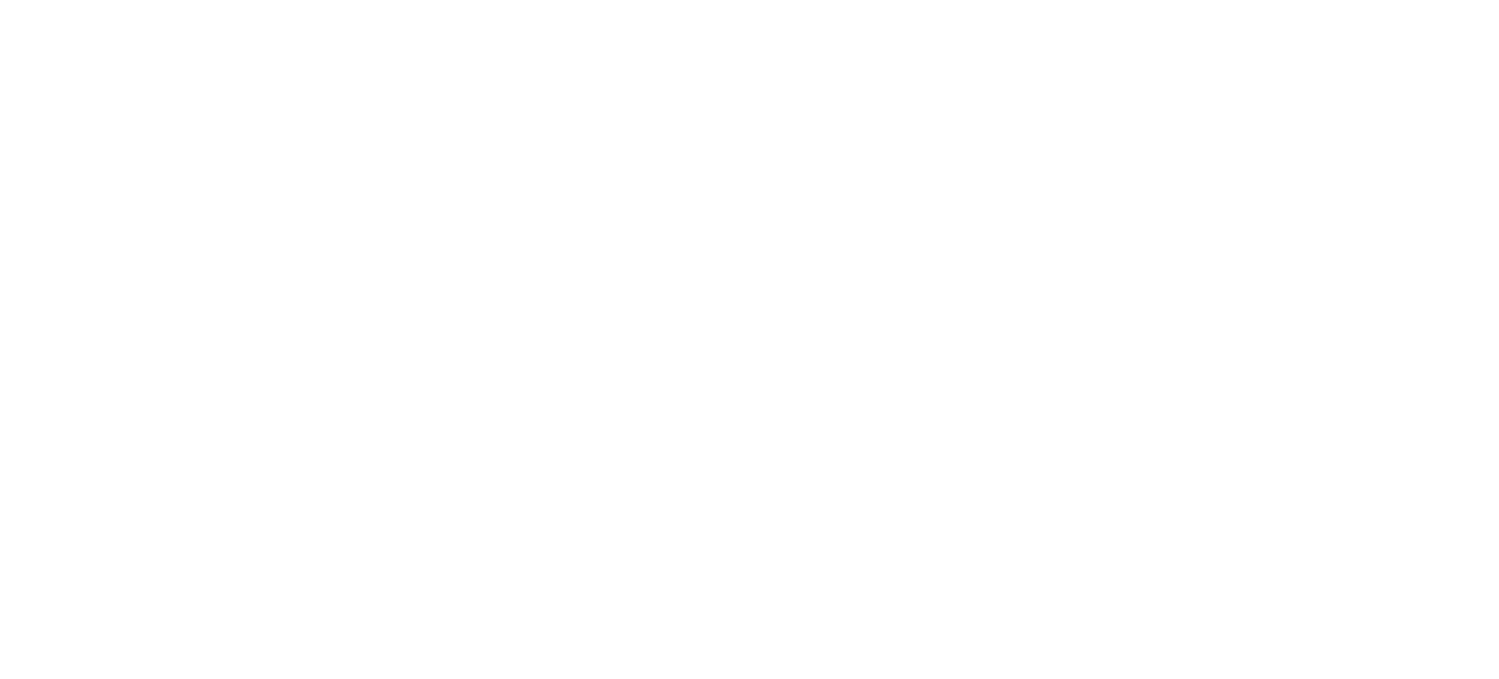 scroll, scrollTop: 700, scrollLeft: 0, axis: vertical 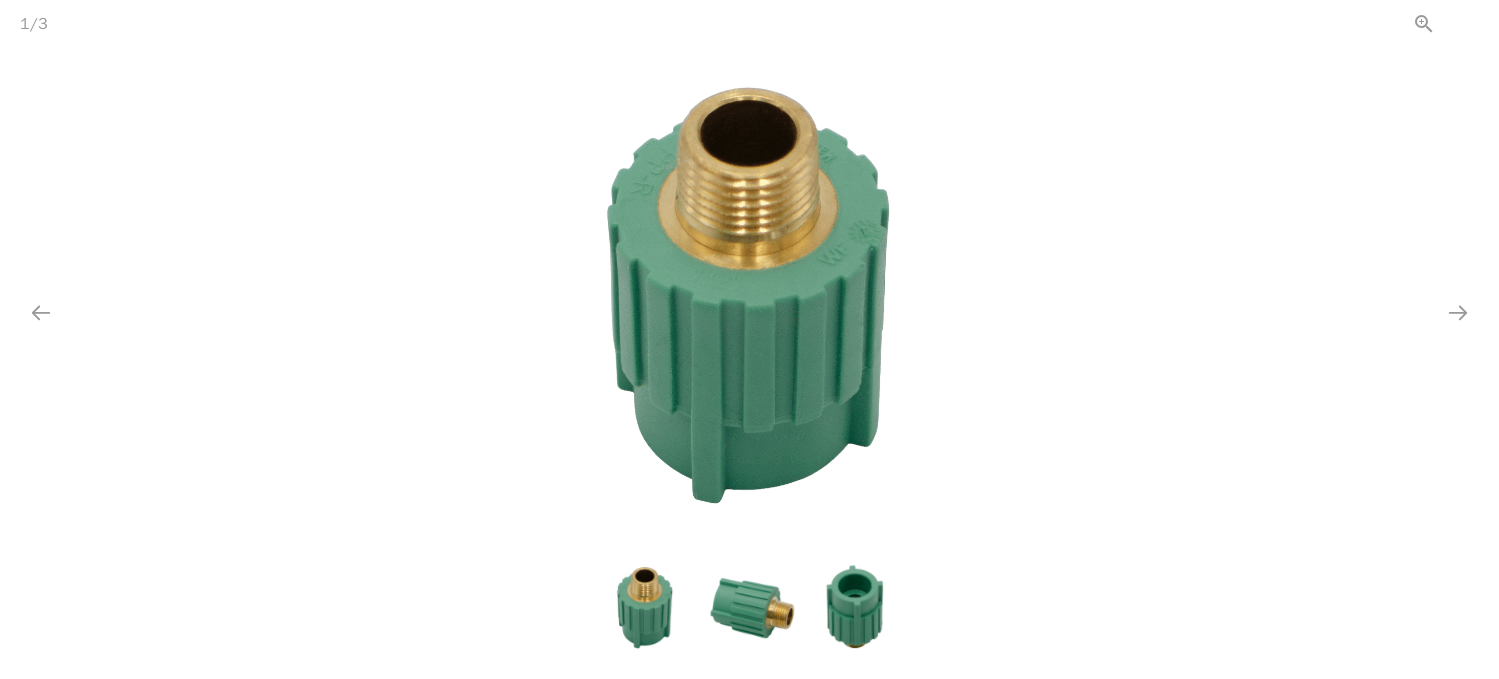 click at bounding box center (1474, 23) 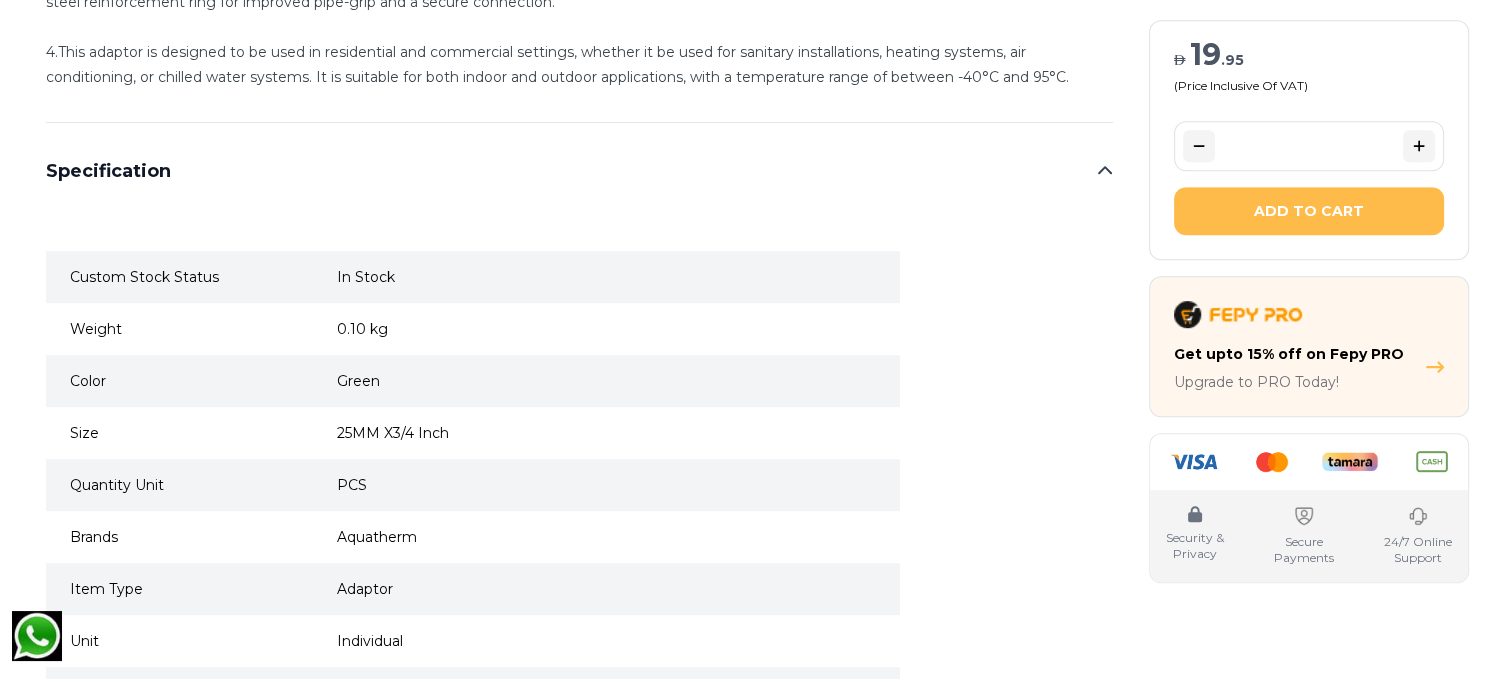 scroll, scrollTop: 1500, scrollLeft: 0, axis: vertical 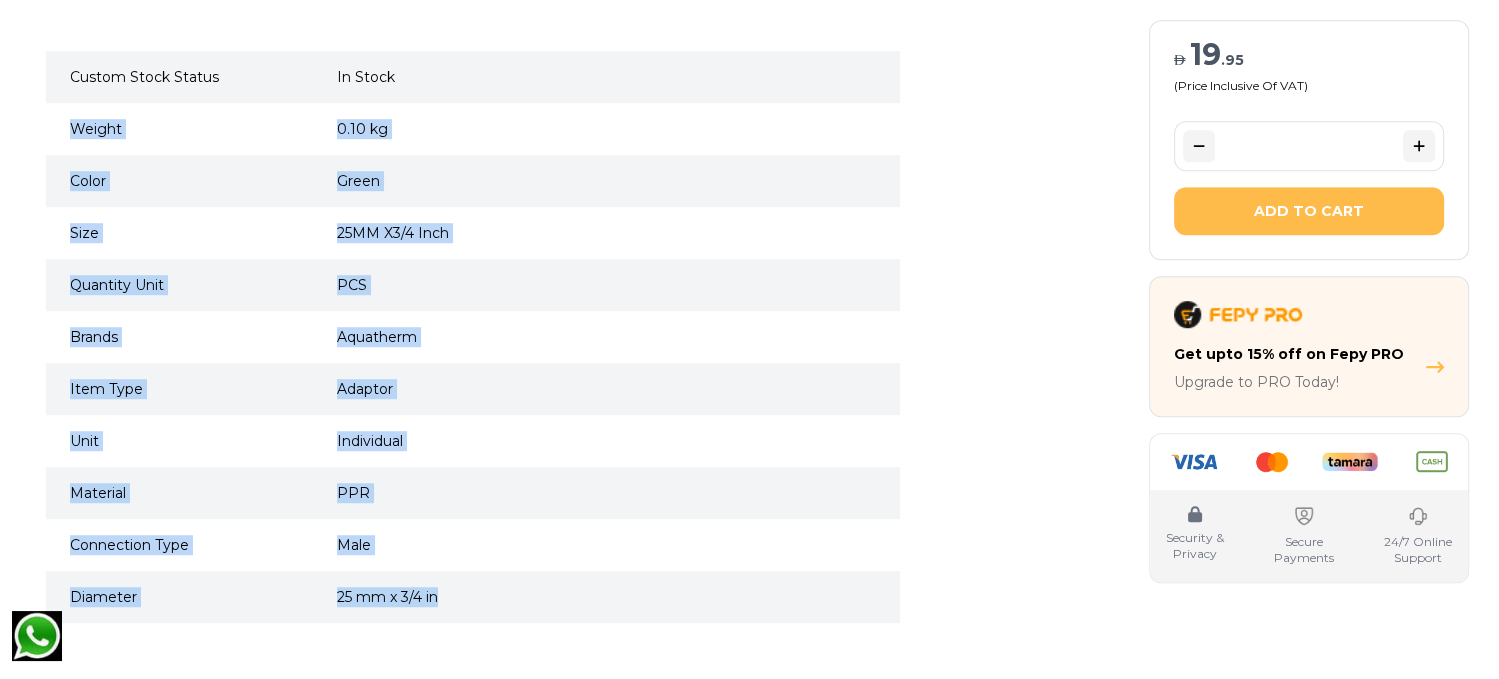 drag, startPoint x: 67, startPoint y: 123, endPoint x: 447, endPoint y: 613, distance: 620.0806 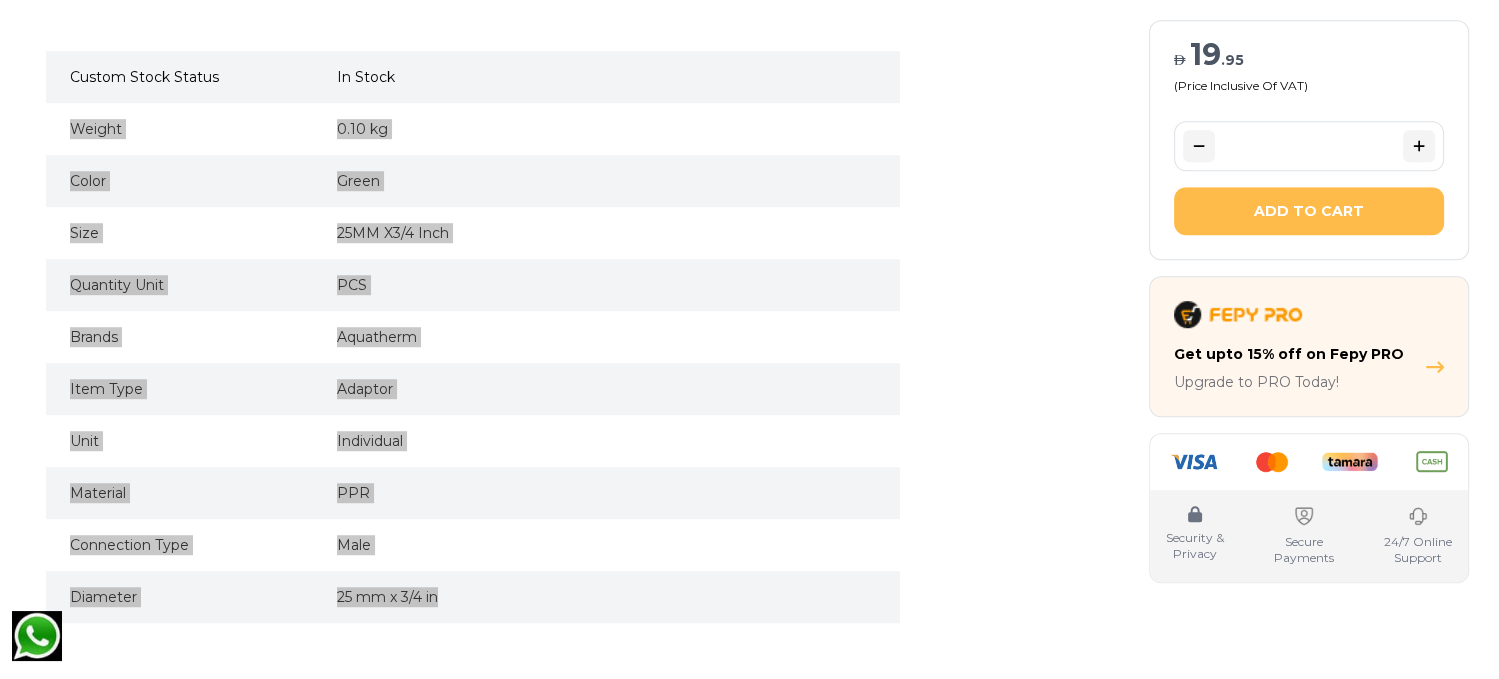 scroll, scrollTop: 900, scrollLeft: 0, axis: vertical 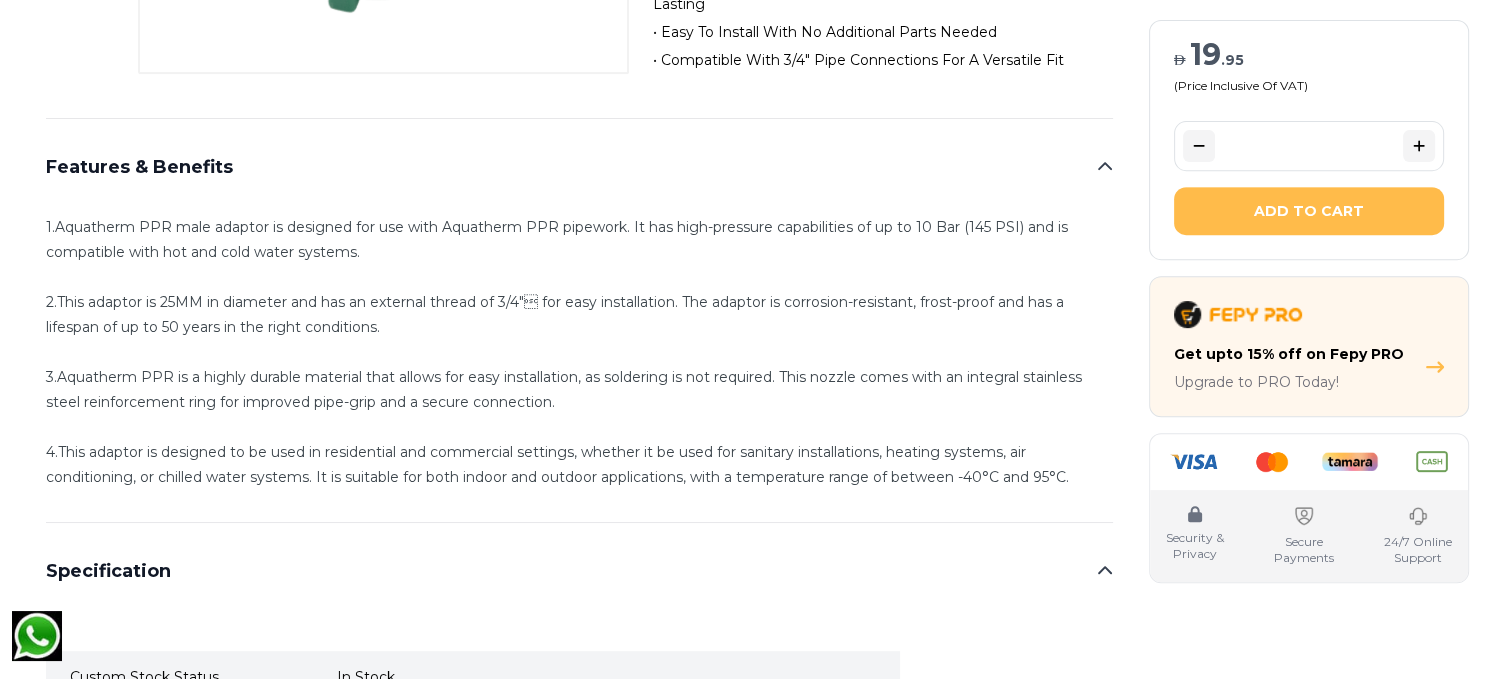 drag, startPoint x: 1094, startPoint y: 484, endPoint x: 61, endPoint y: 224, distance: 1065.2178 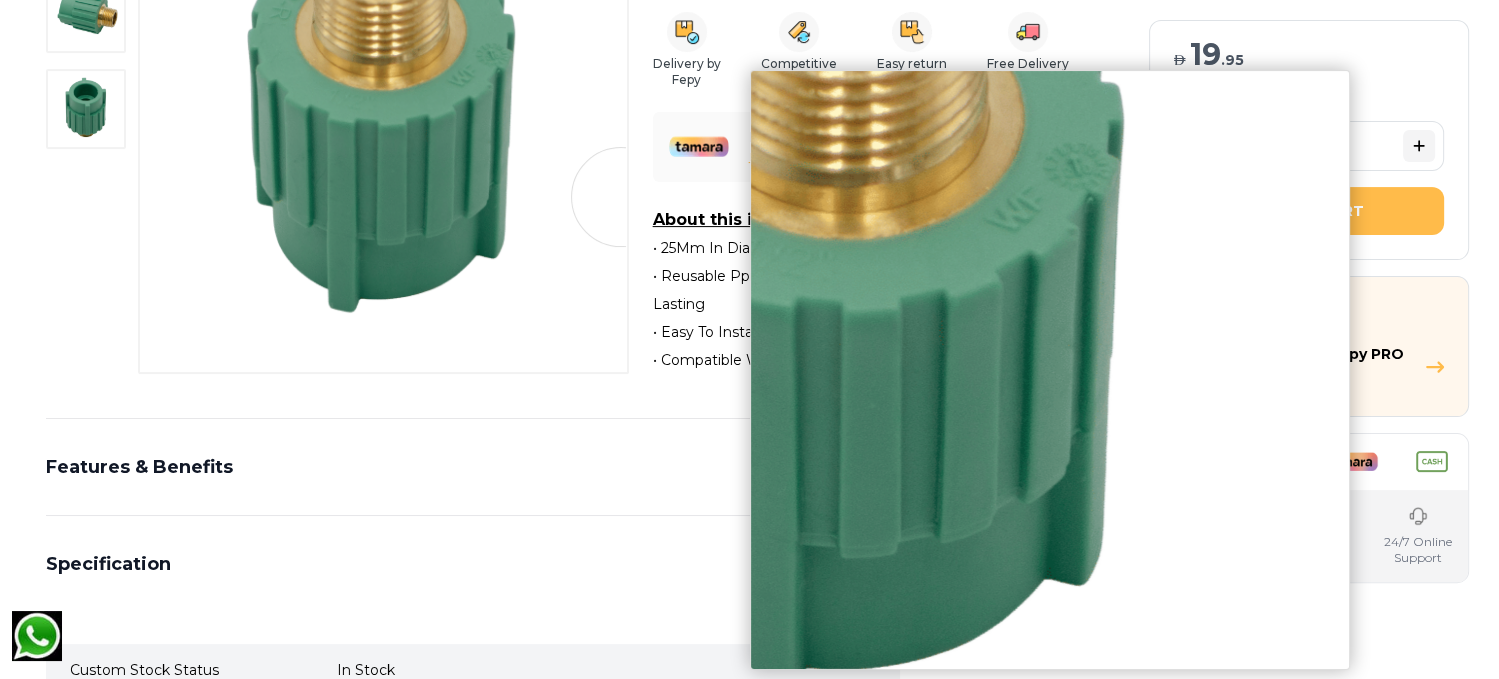 scroll, scrollTop: 700, scrollLeft: 0, axis: vertical 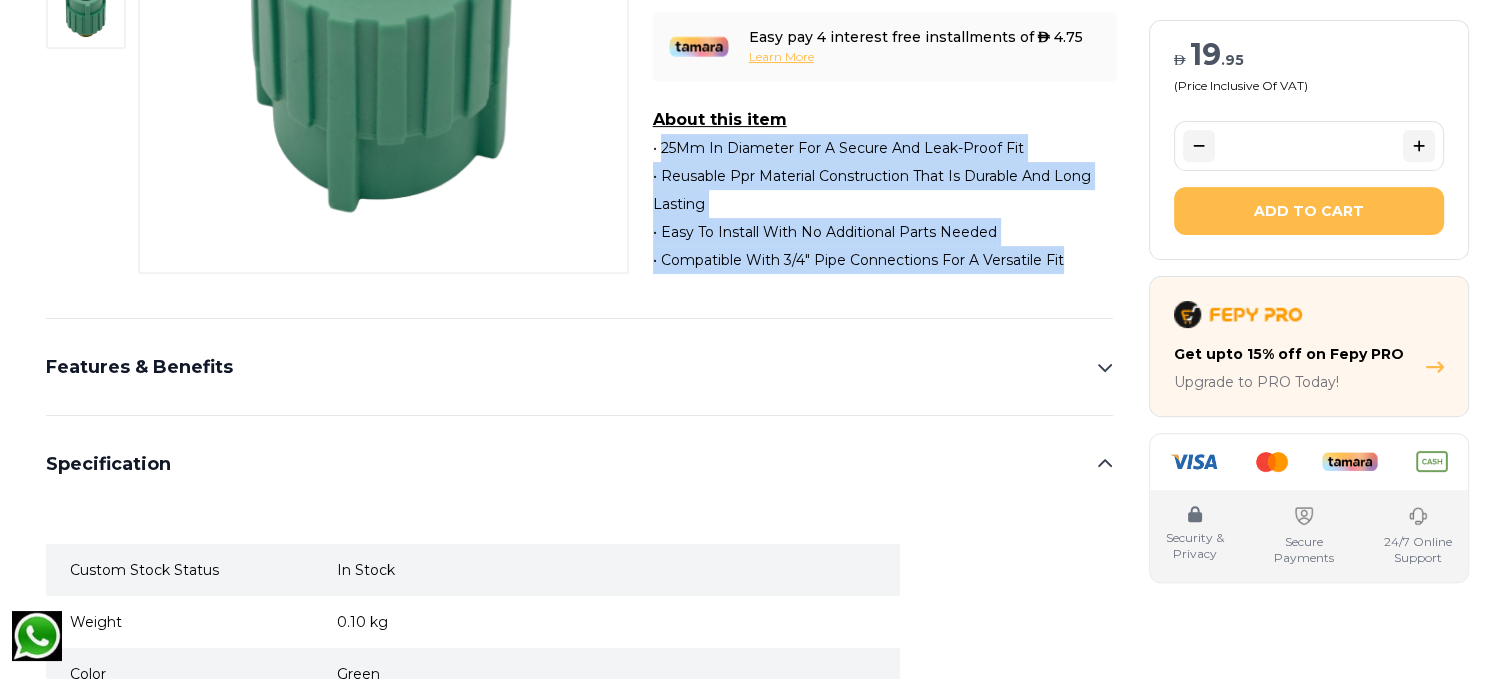 drag, startPoint x: 651, startPoint y: 139, endPoint x: 1016, endPoint y: 254, distance: 382.68787 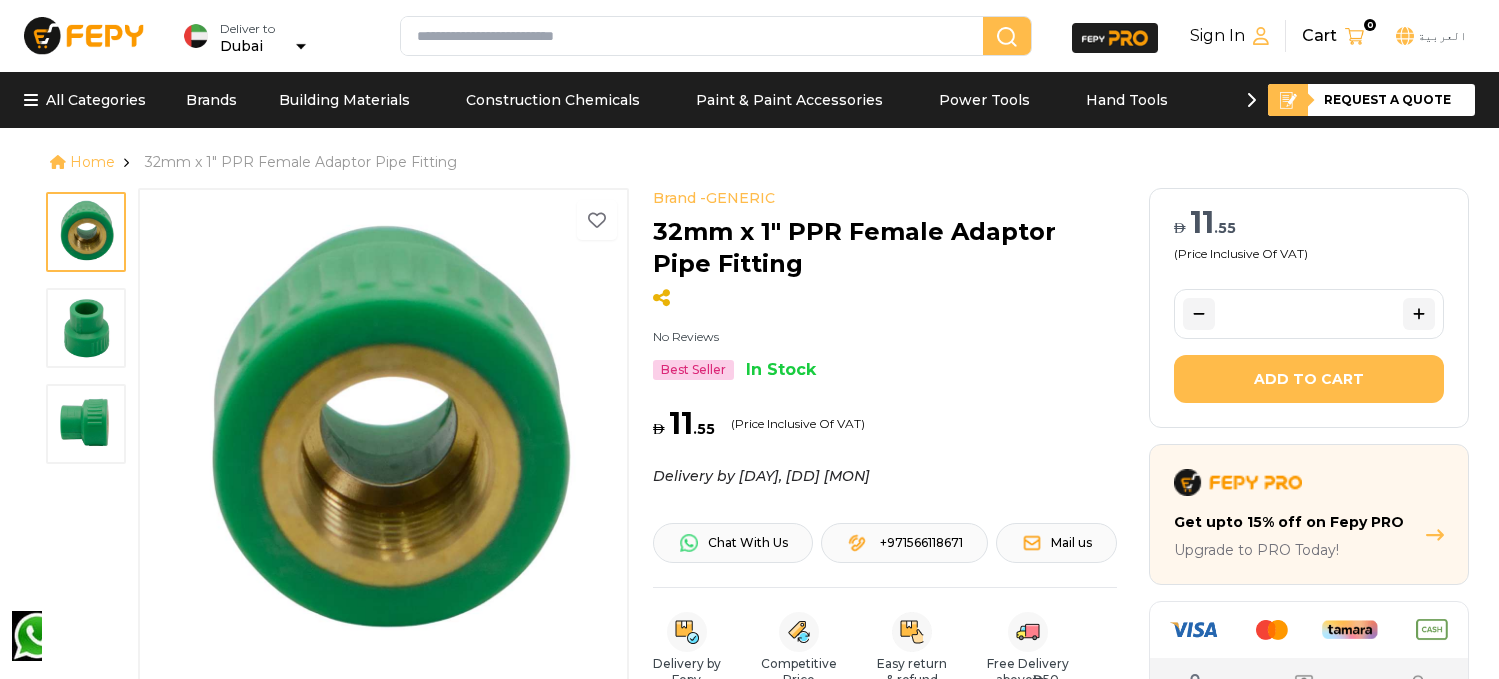 scroll, scrollTop: 0, scrollLeft: 0, axis: both 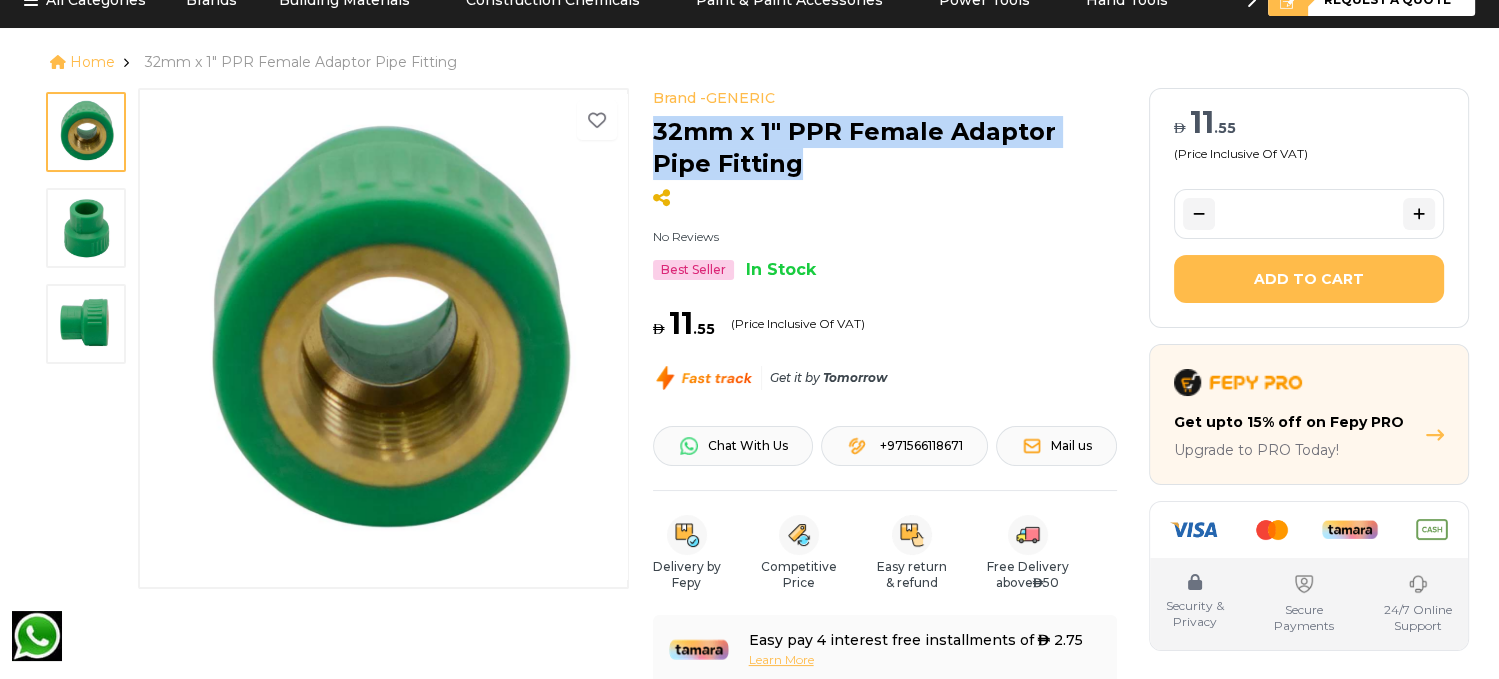 drag, startPoint x: 655, startPoint y: 122, endPoint x: 767, endPoint y: 153, distance: 116.21101 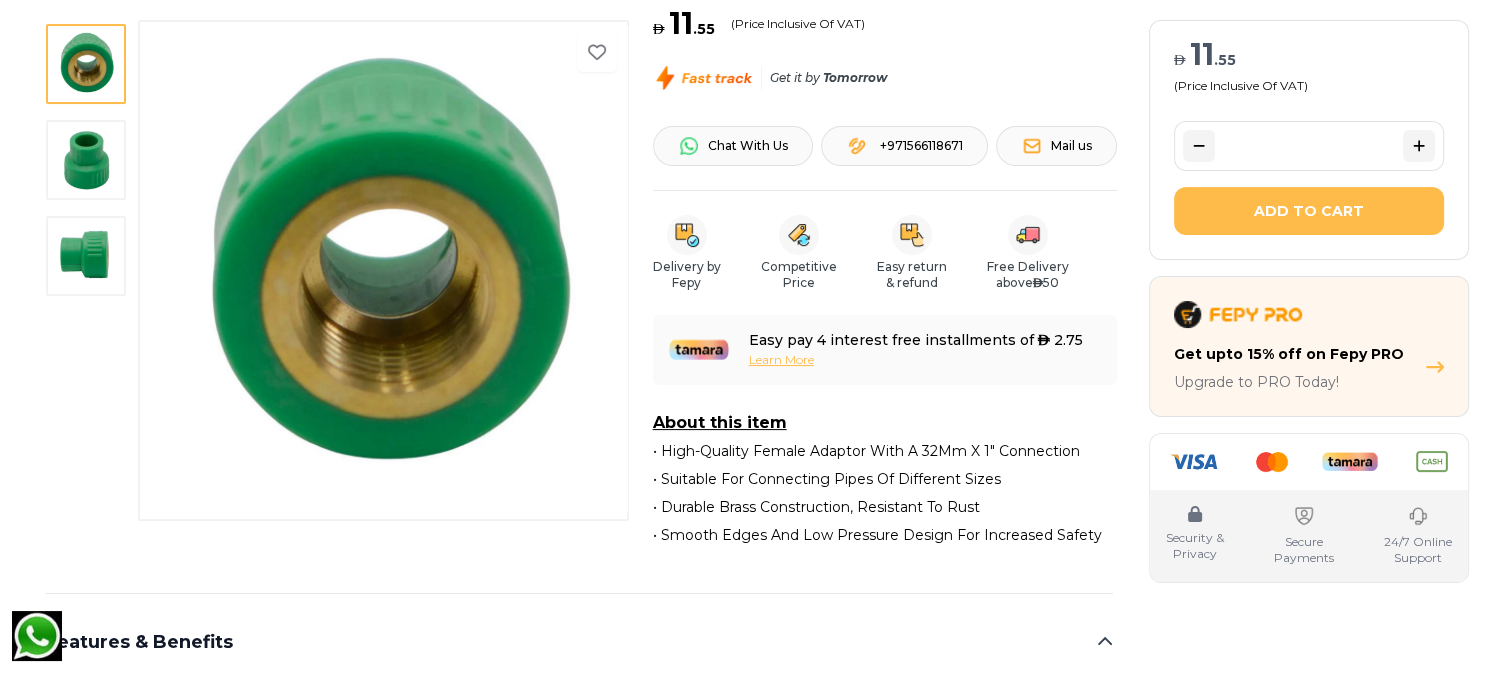 scroll, scrollTop: 500, scrollLeft: 0, axis: vertical 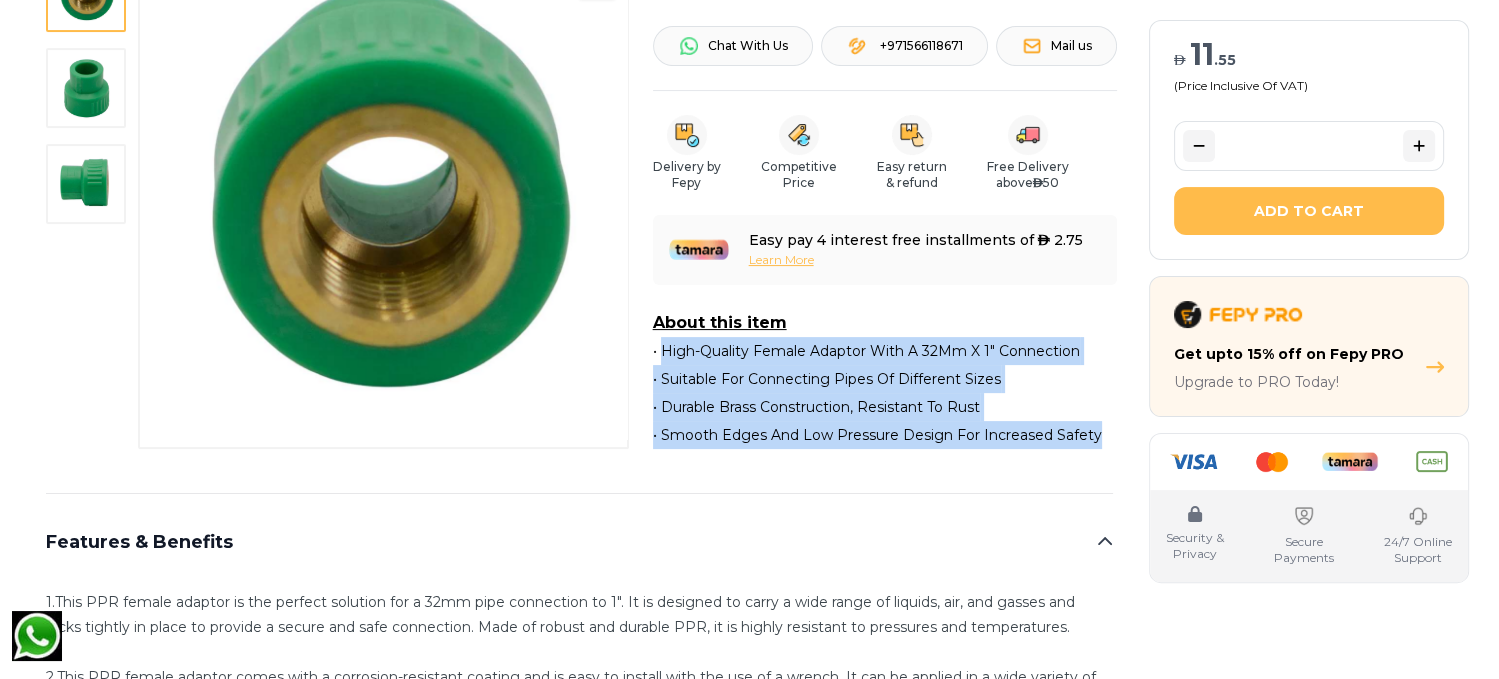 drag, startPoint x: 1094, startPoint y: 437, endPoint x: 647, endPoint y: 350, distance: 455.38776 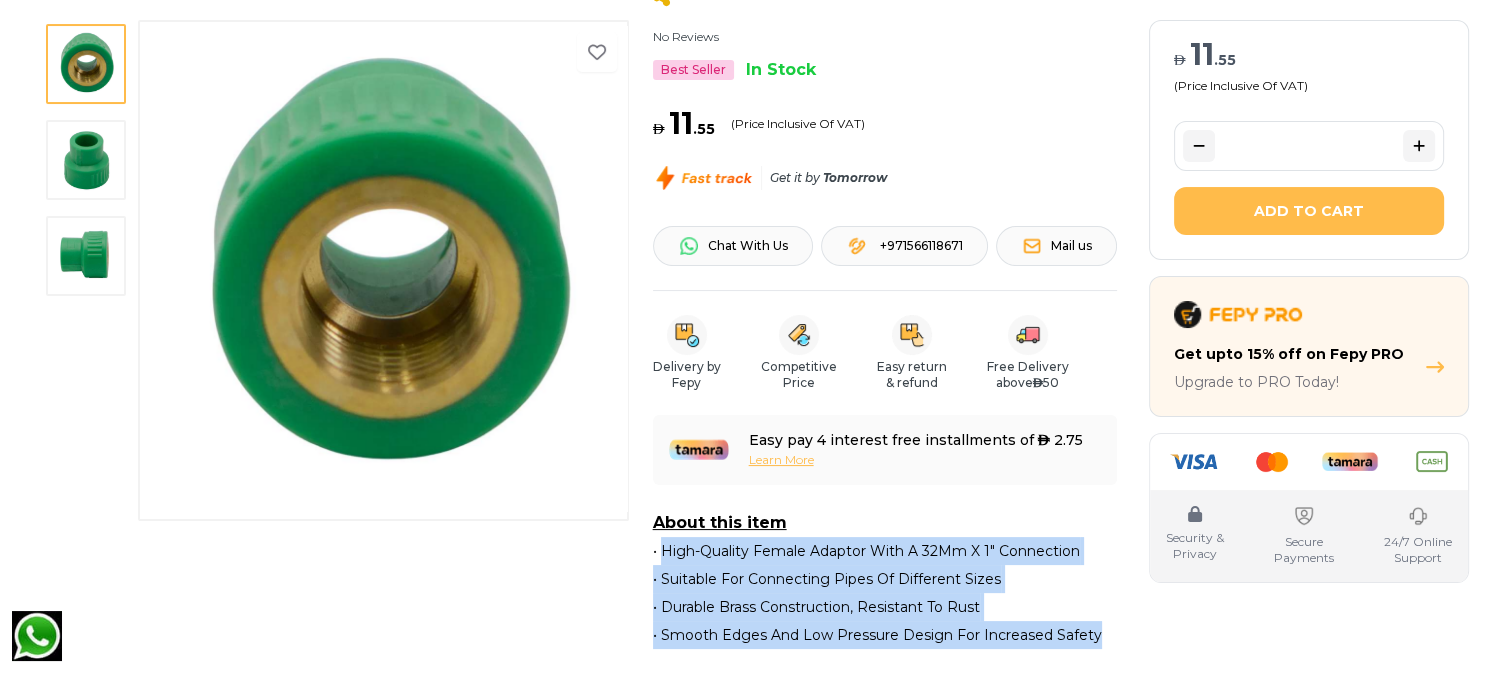 scroll, scrollTop: 200, scrollLeft: 0, axis: vertical 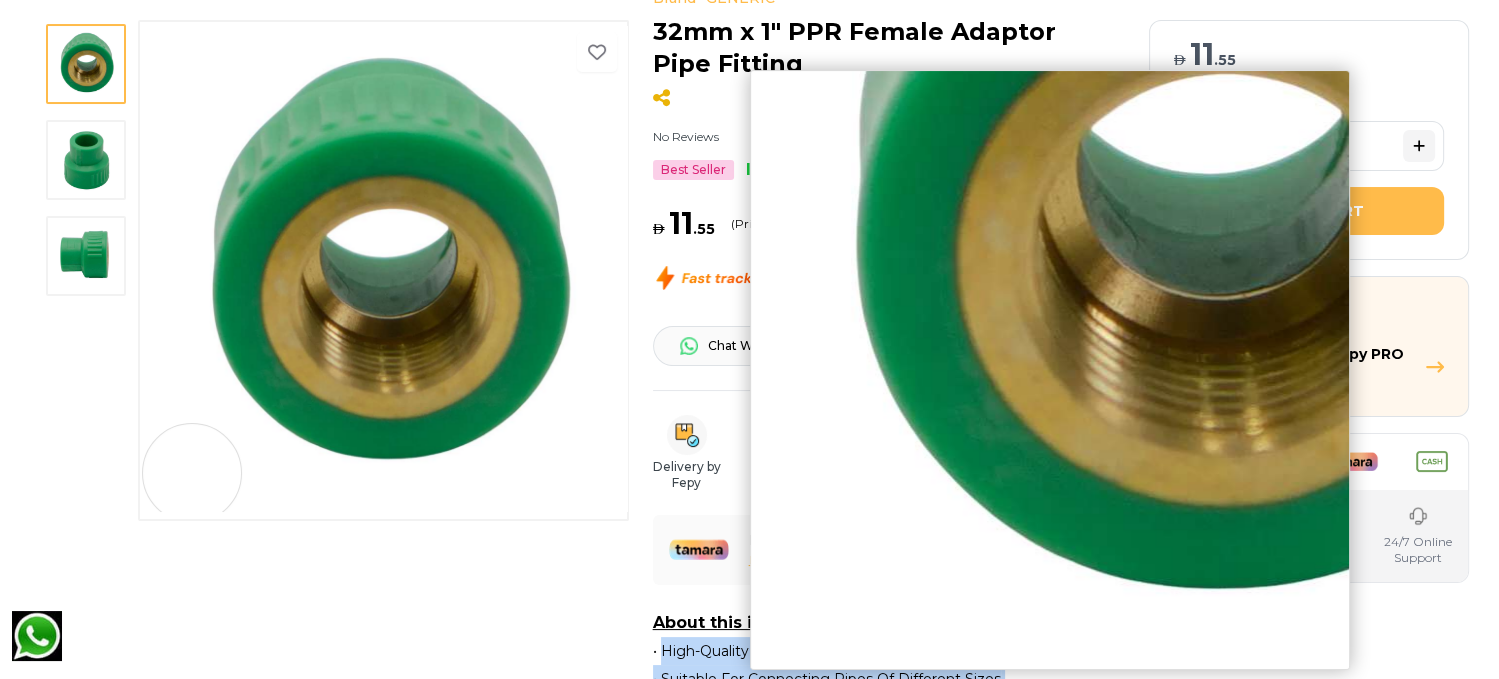 click at bounding box center (383, 269) 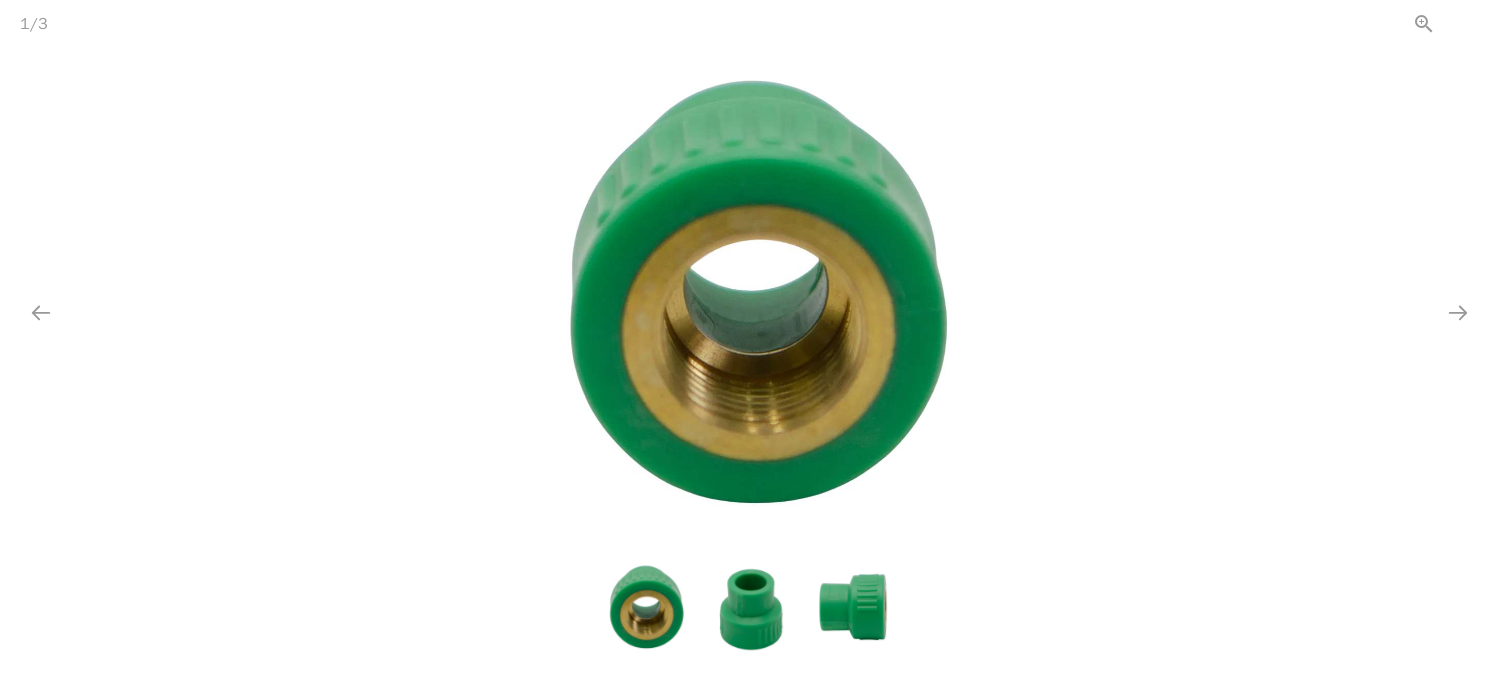 click at bounding box center (1474, 23) 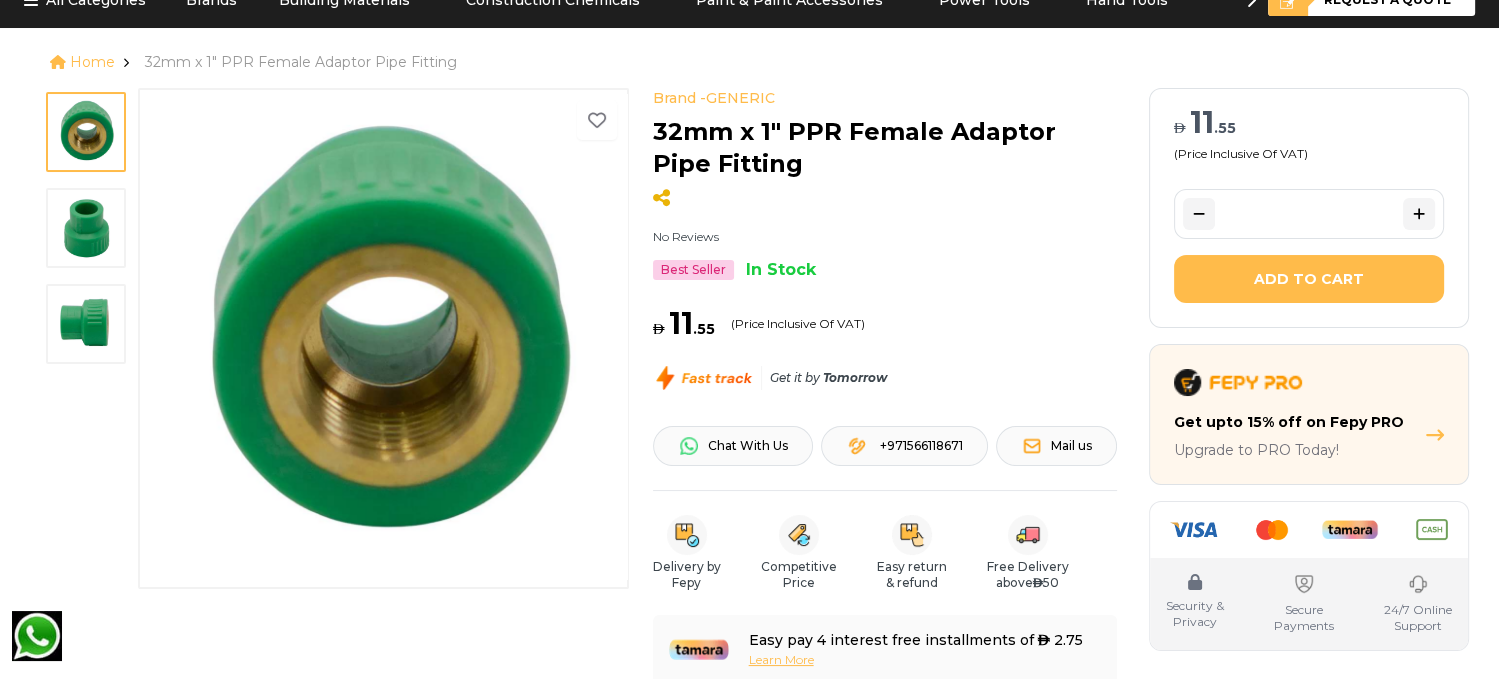 scroll, scrollTop: 0, scrollLeft: 0, axis: both 